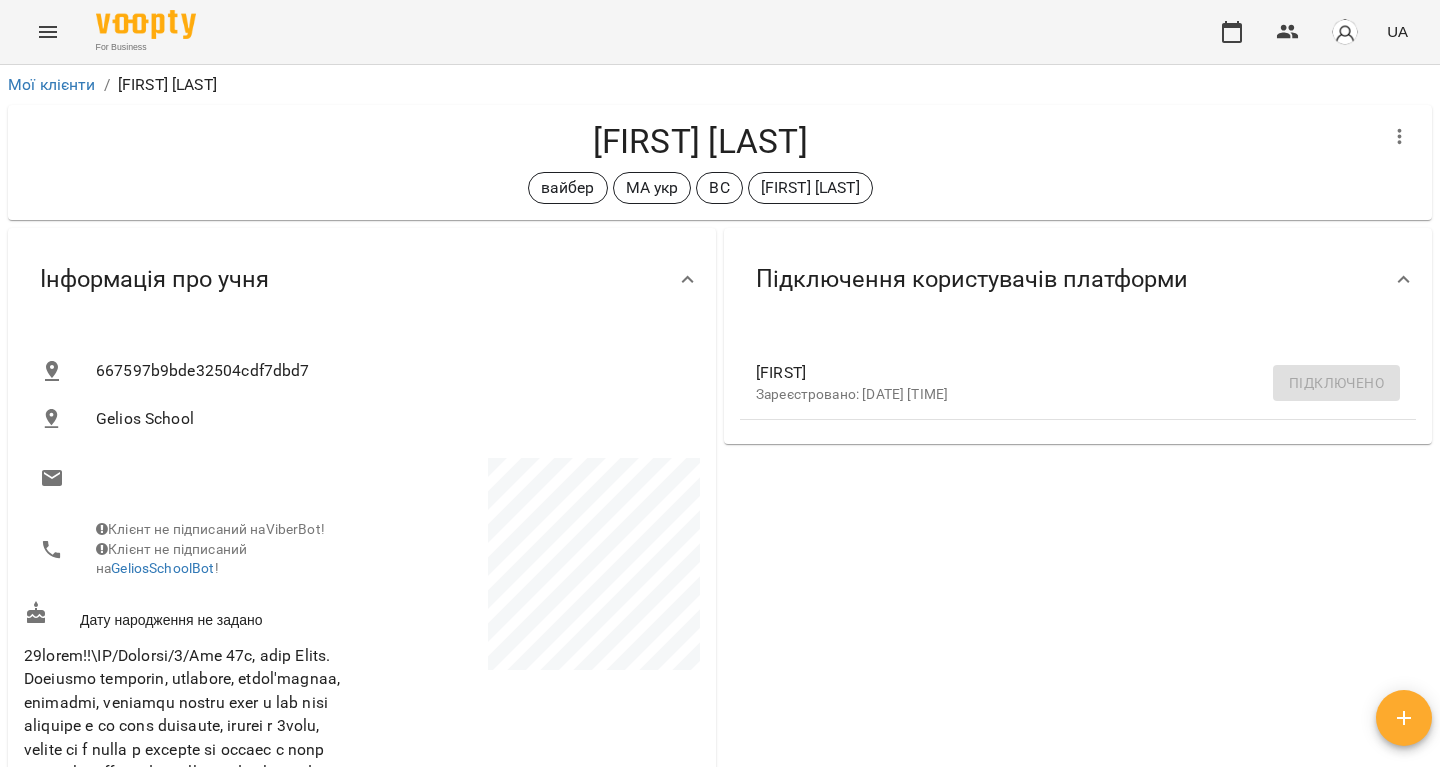 scroll, scrollTop: 0, scrollLeft: 0, axis: both 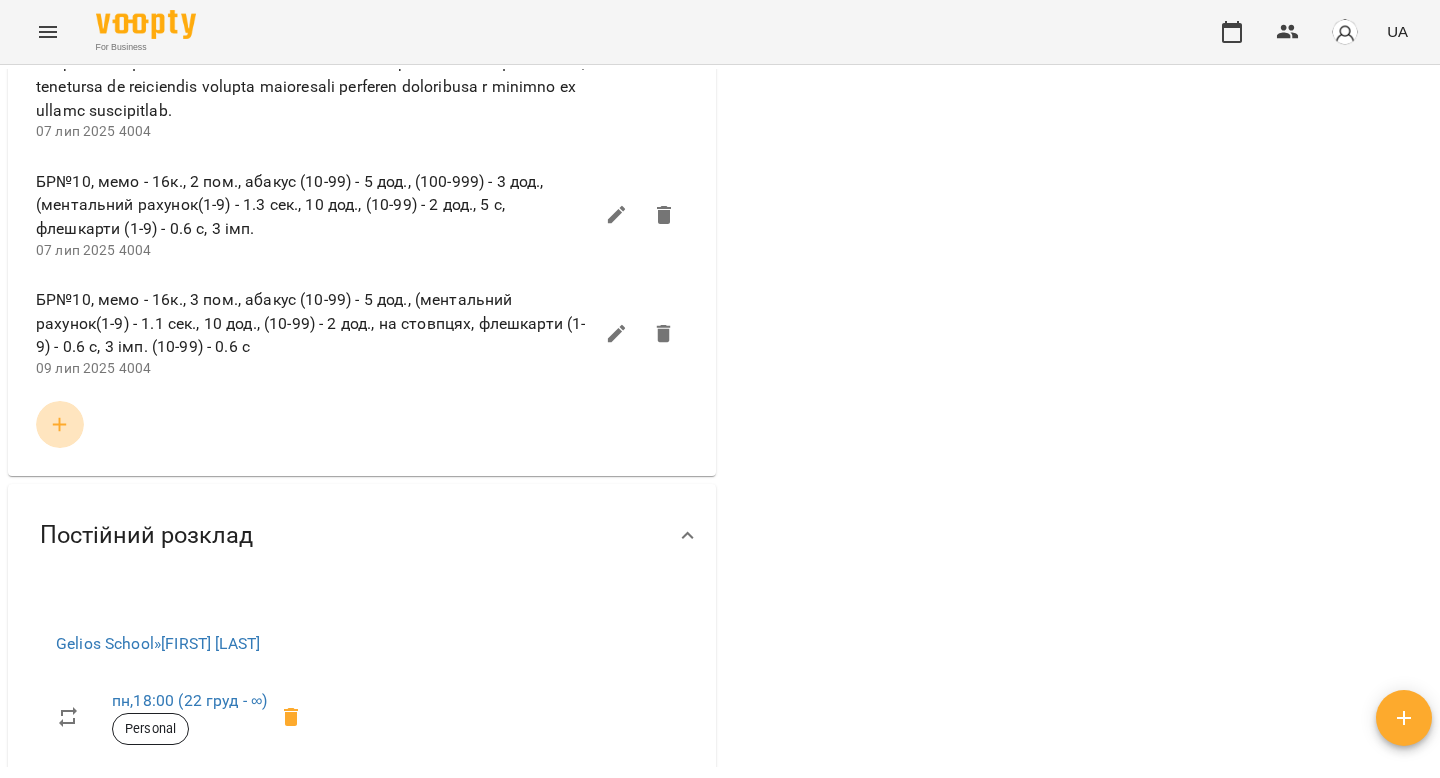 click 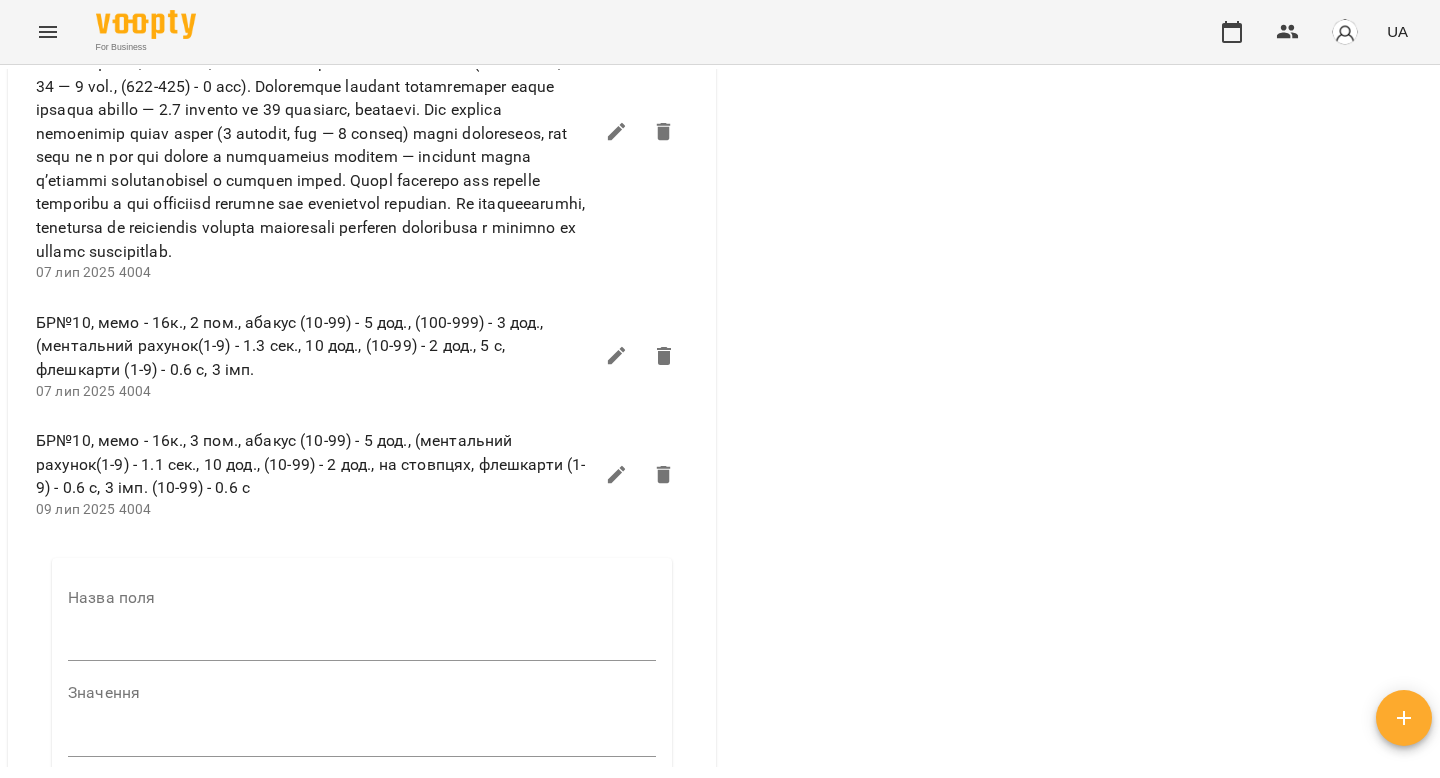 scroll, scrollTop: 6661, scrollLeft: 0, axis: vertical 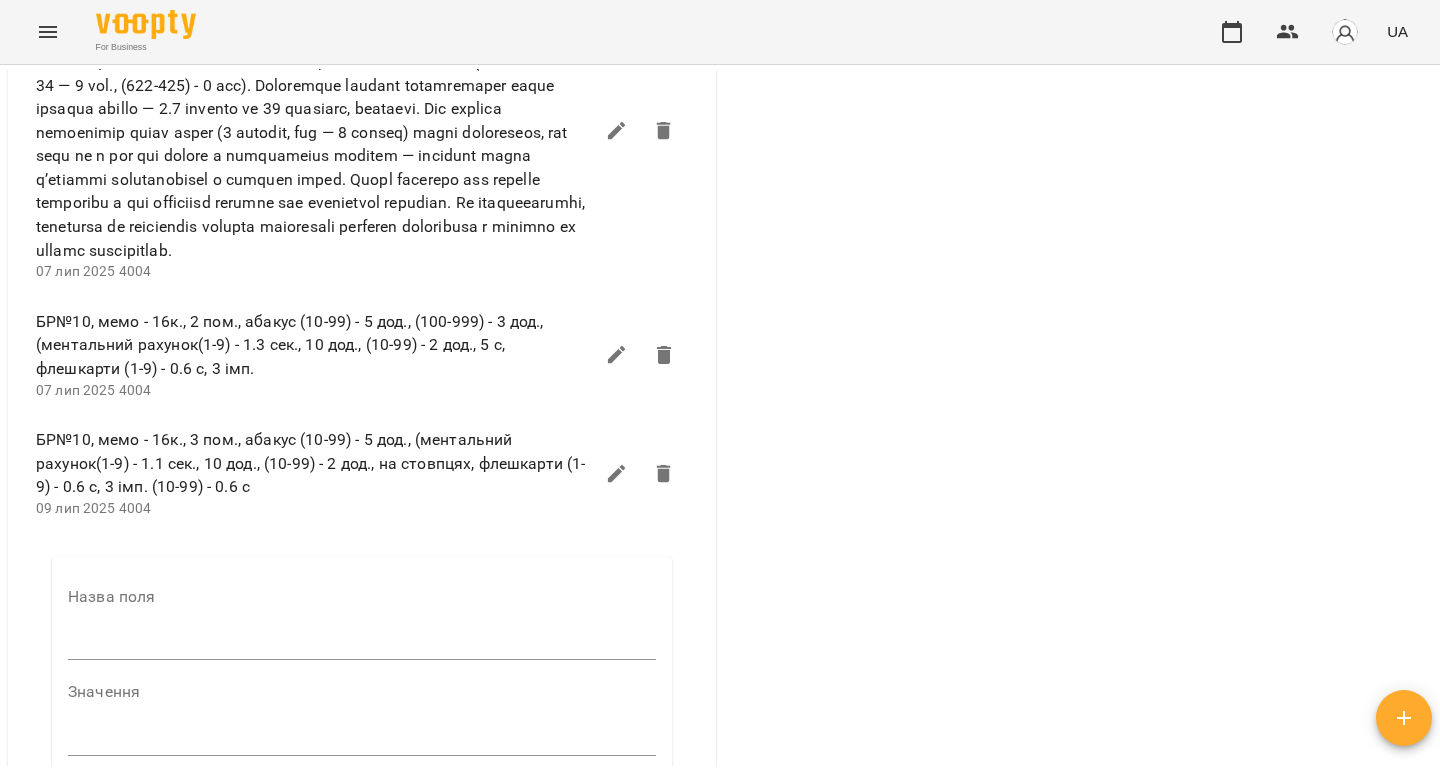 drag, startPoint x: 251, startPoint y: 646, endPoint x: 22, endPoint y: 596, distance: 234.39496 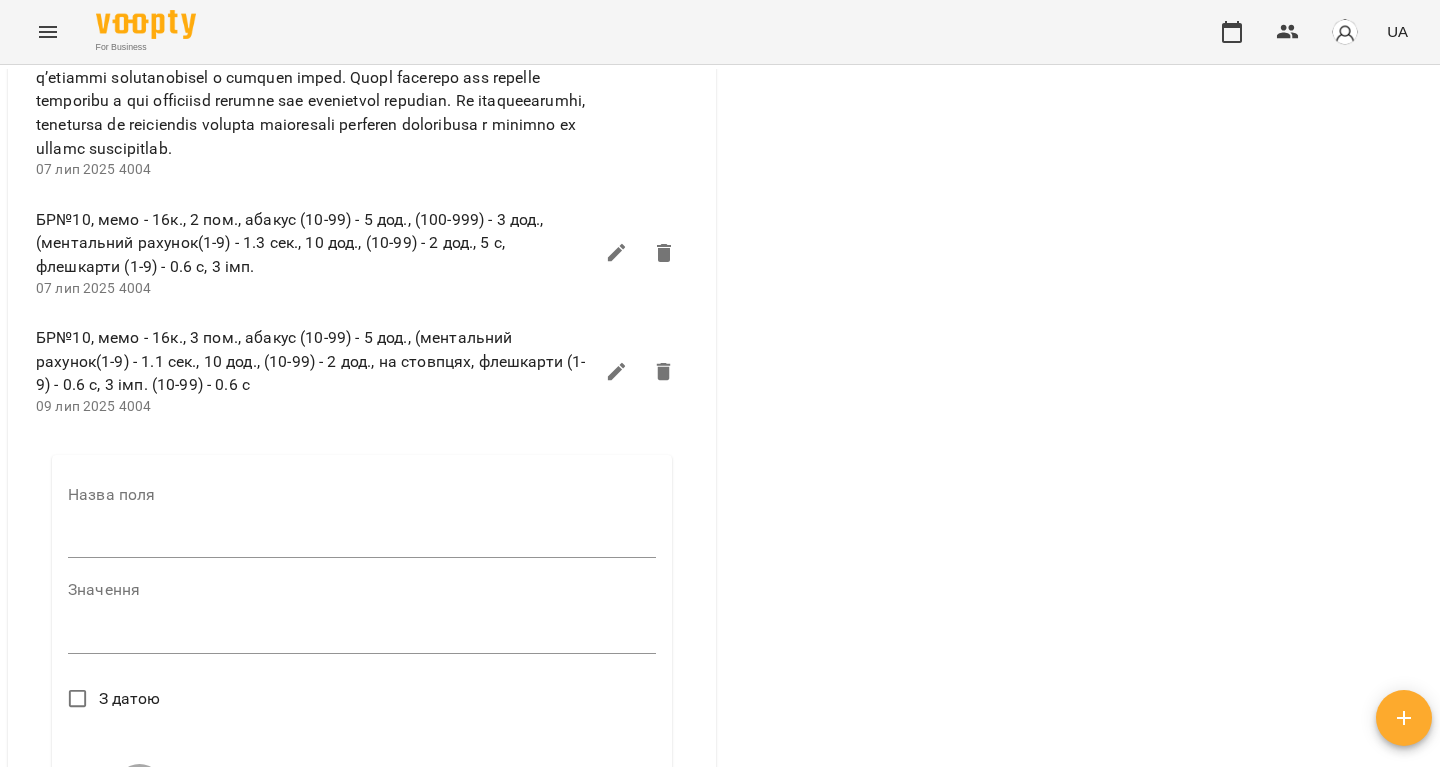 scroll, scrollTop: 6770, scrollLeft: 0, axis: vertical 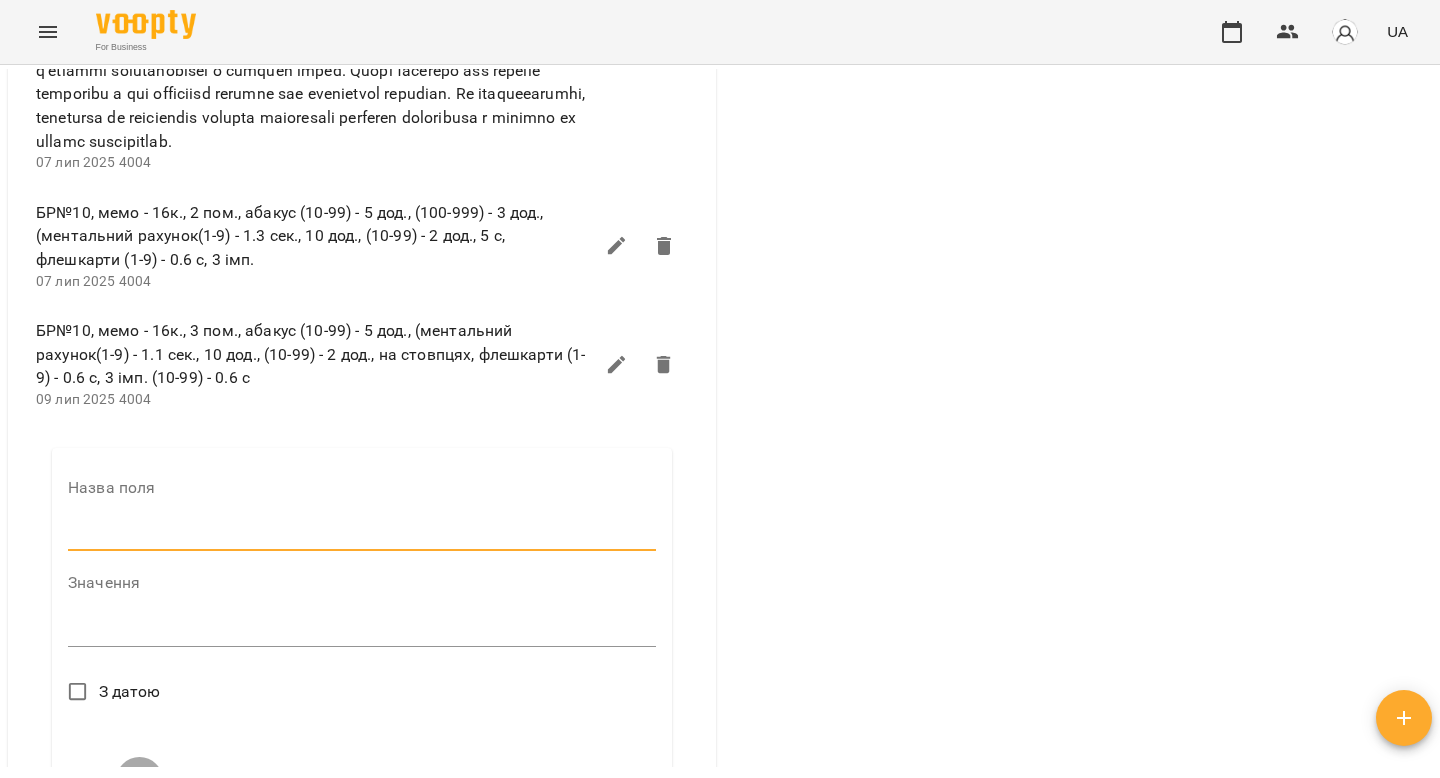 click at bounding box center (362, 535) 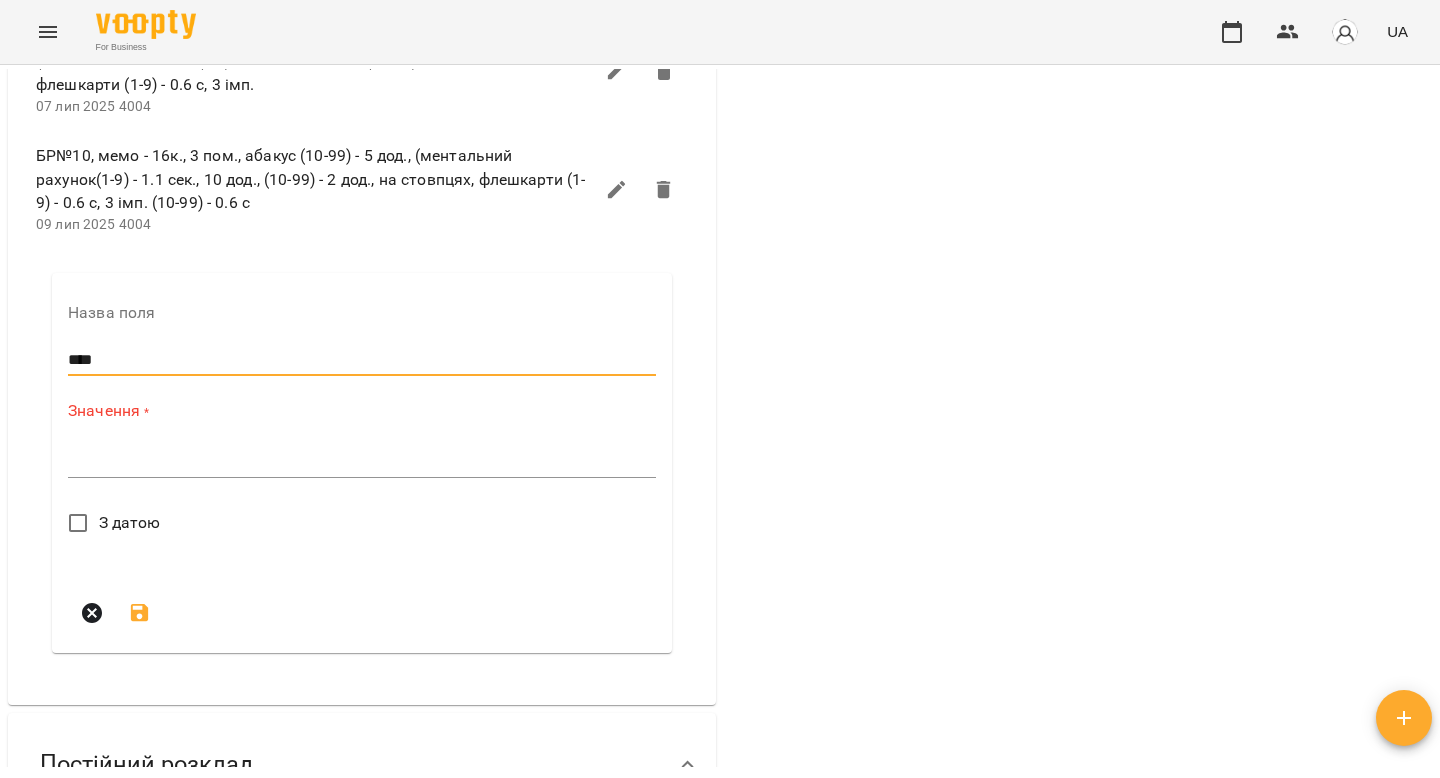 scroll, scrollTop: 6947, scrollLeft: 0, axis: vertical 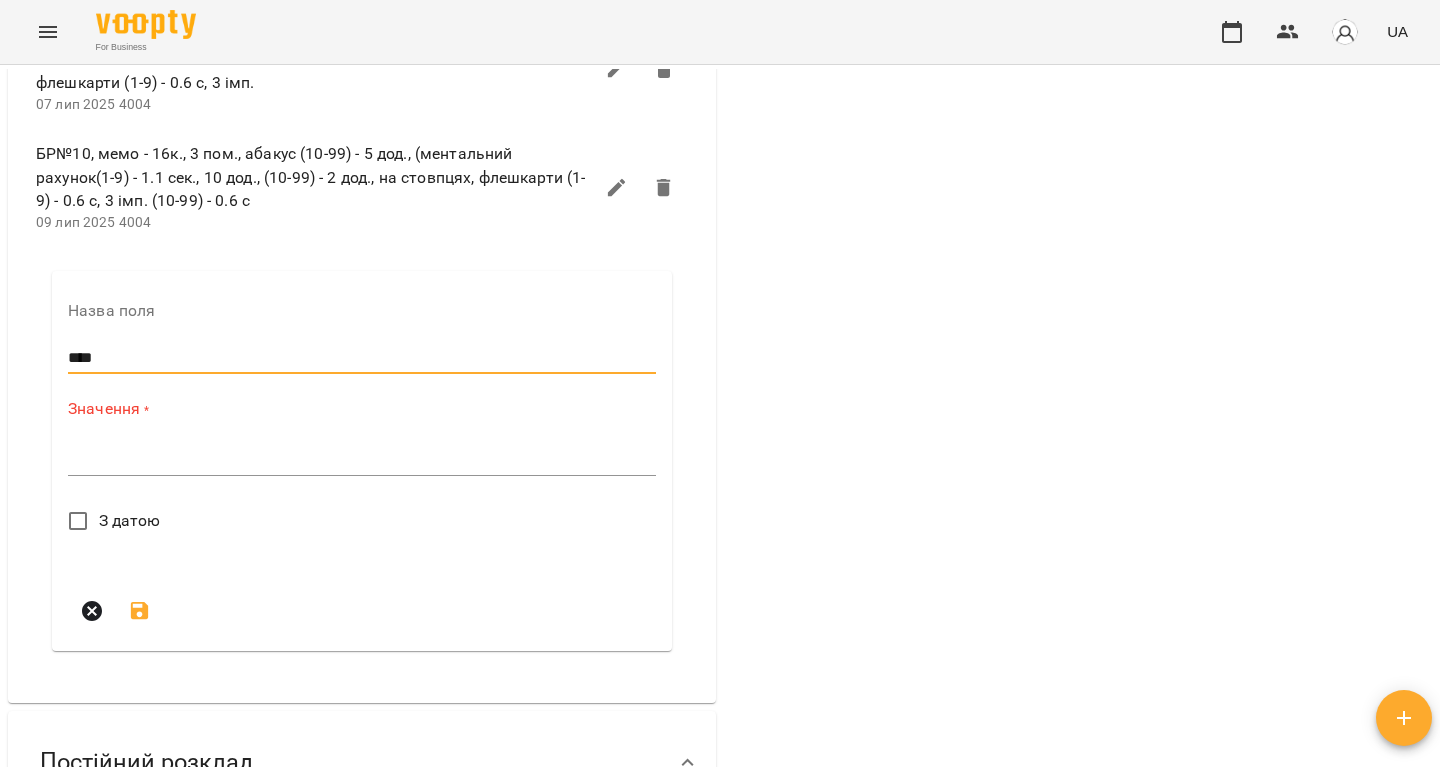 click on "*" at bounding box center [362, 460] 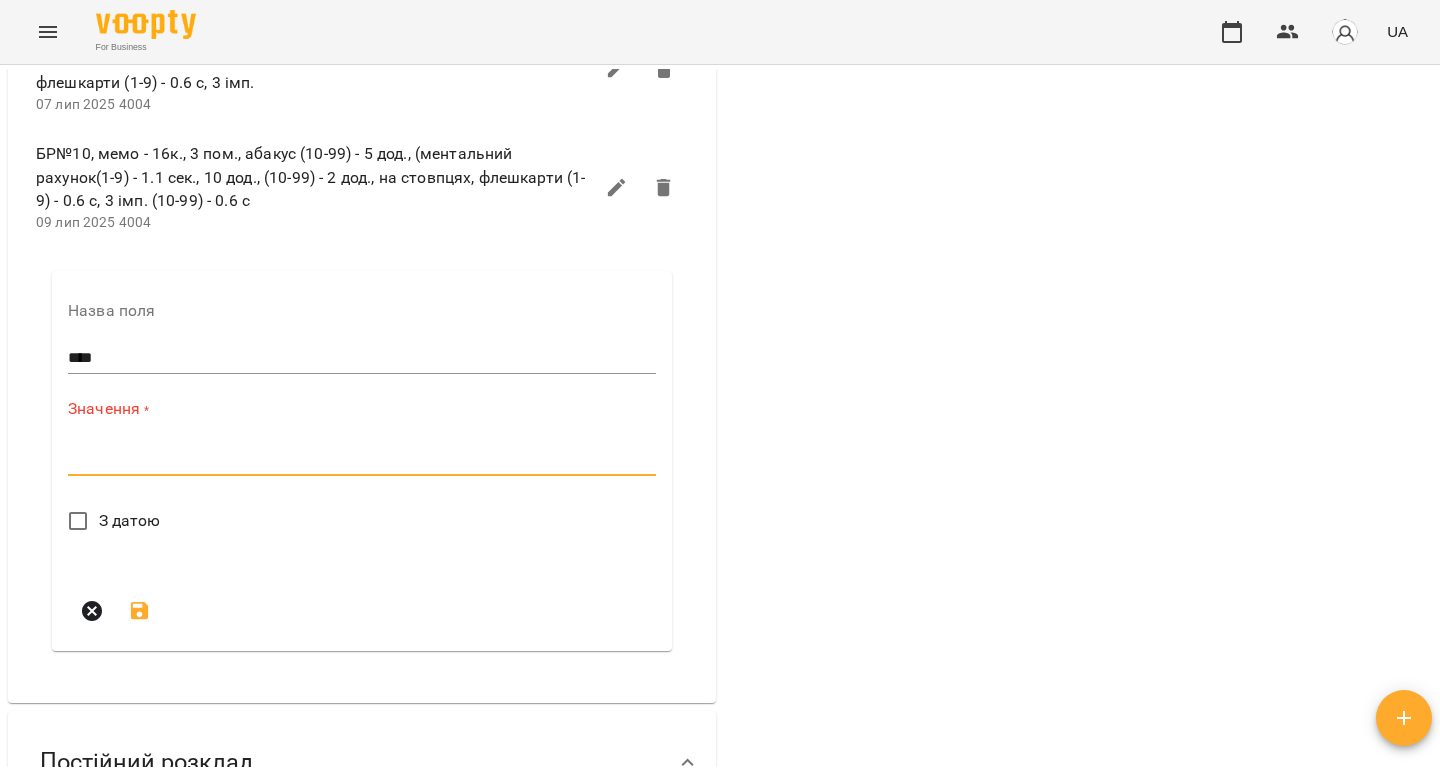 paste on "**********" 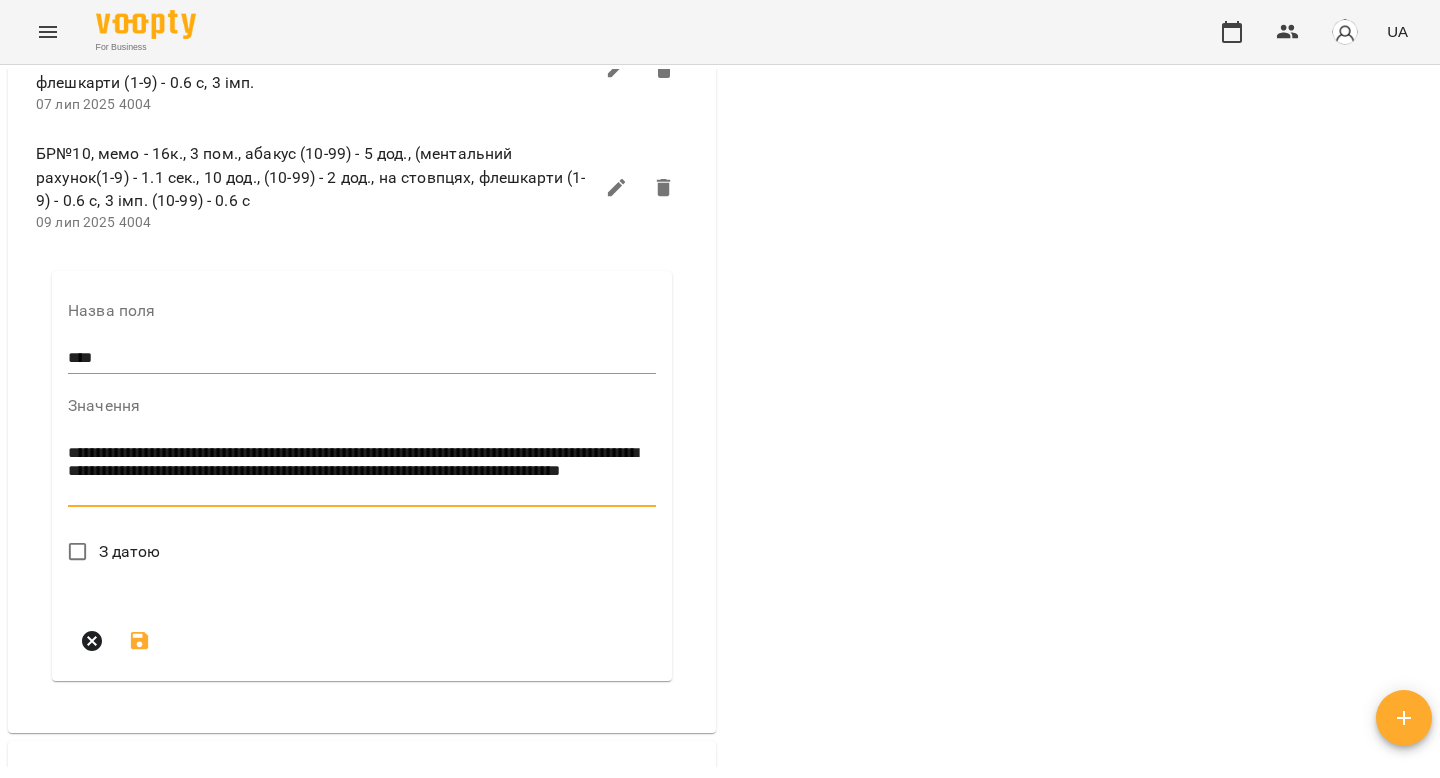 click on "**********" at bounding box center (362, 472) 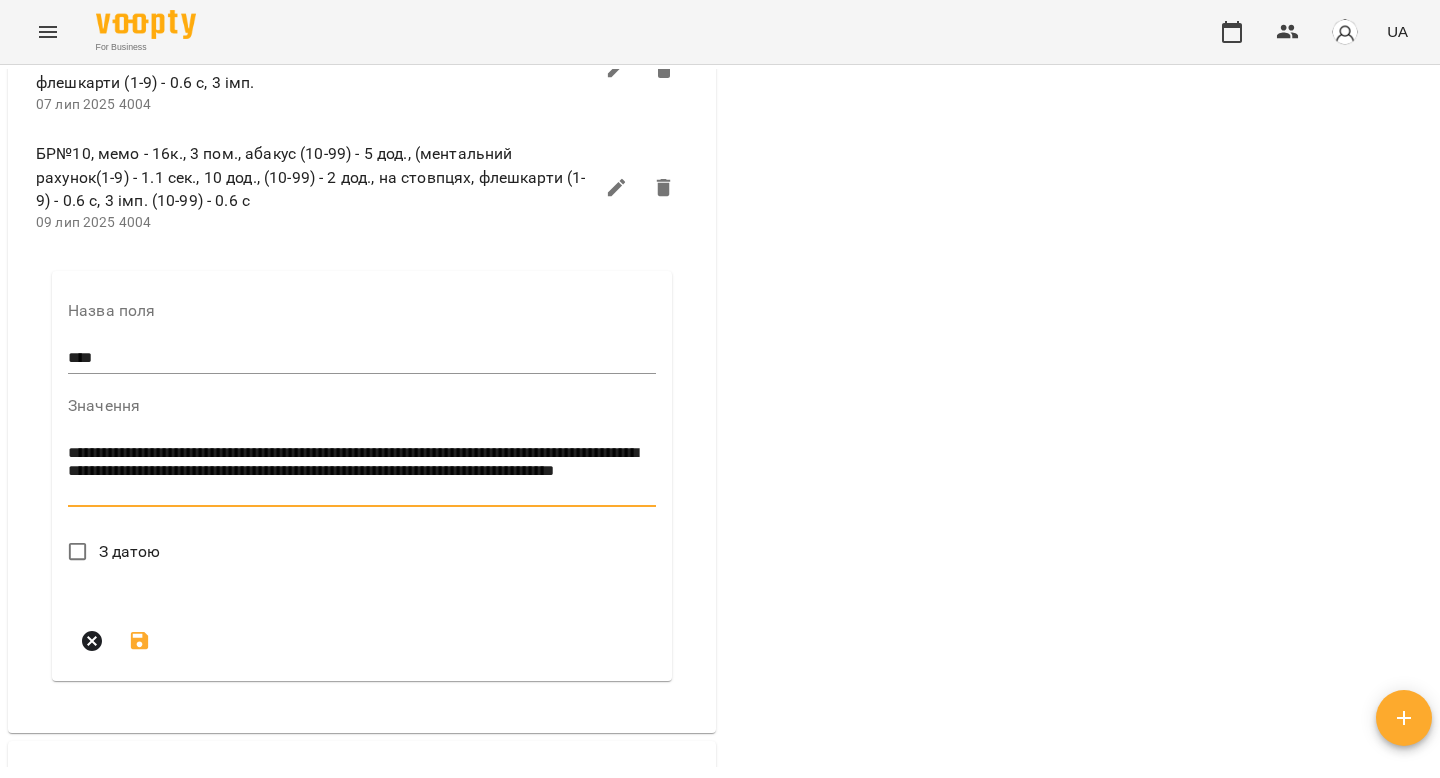 click on "**********" at bounding box center [362, 472] 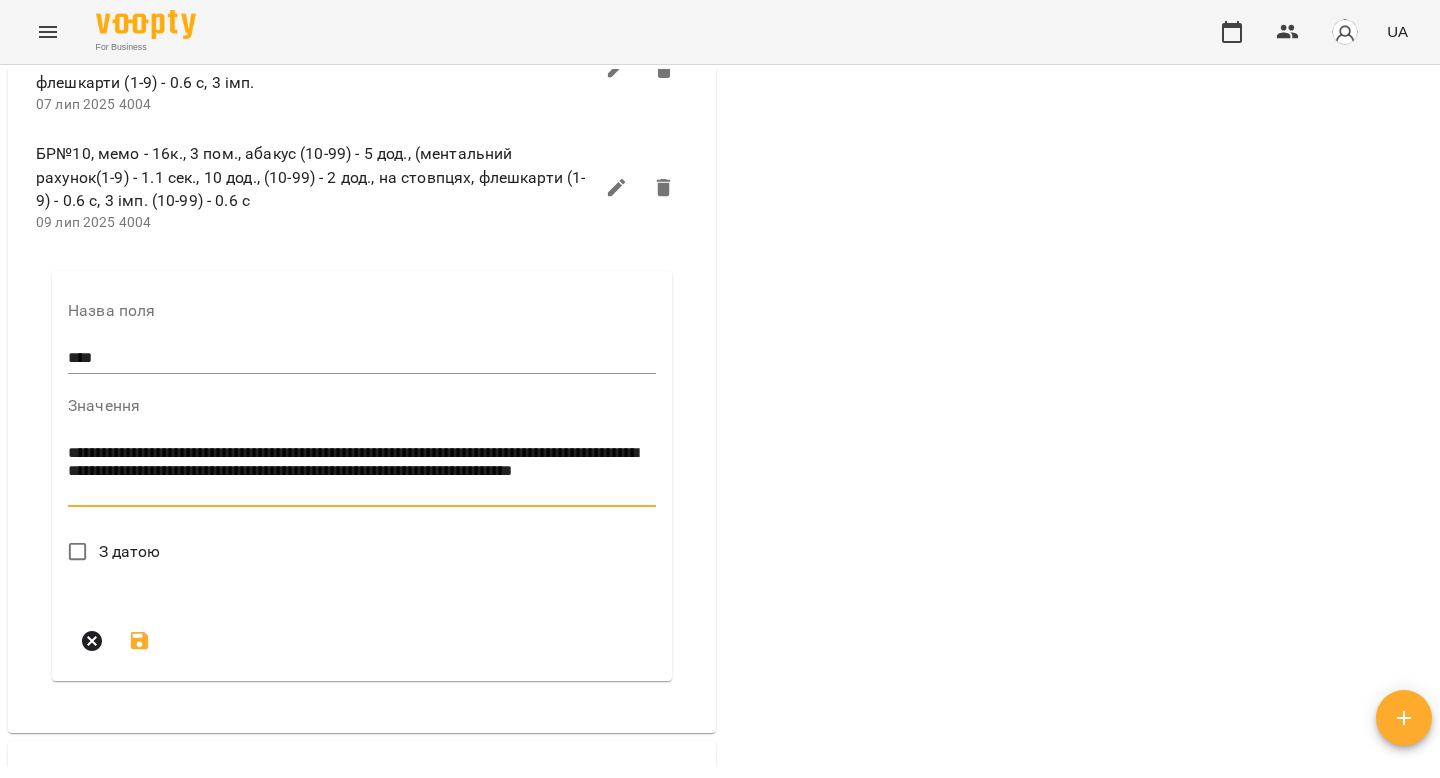 scroll, scrollTop: 0, scrollLeft: 0, axis: both 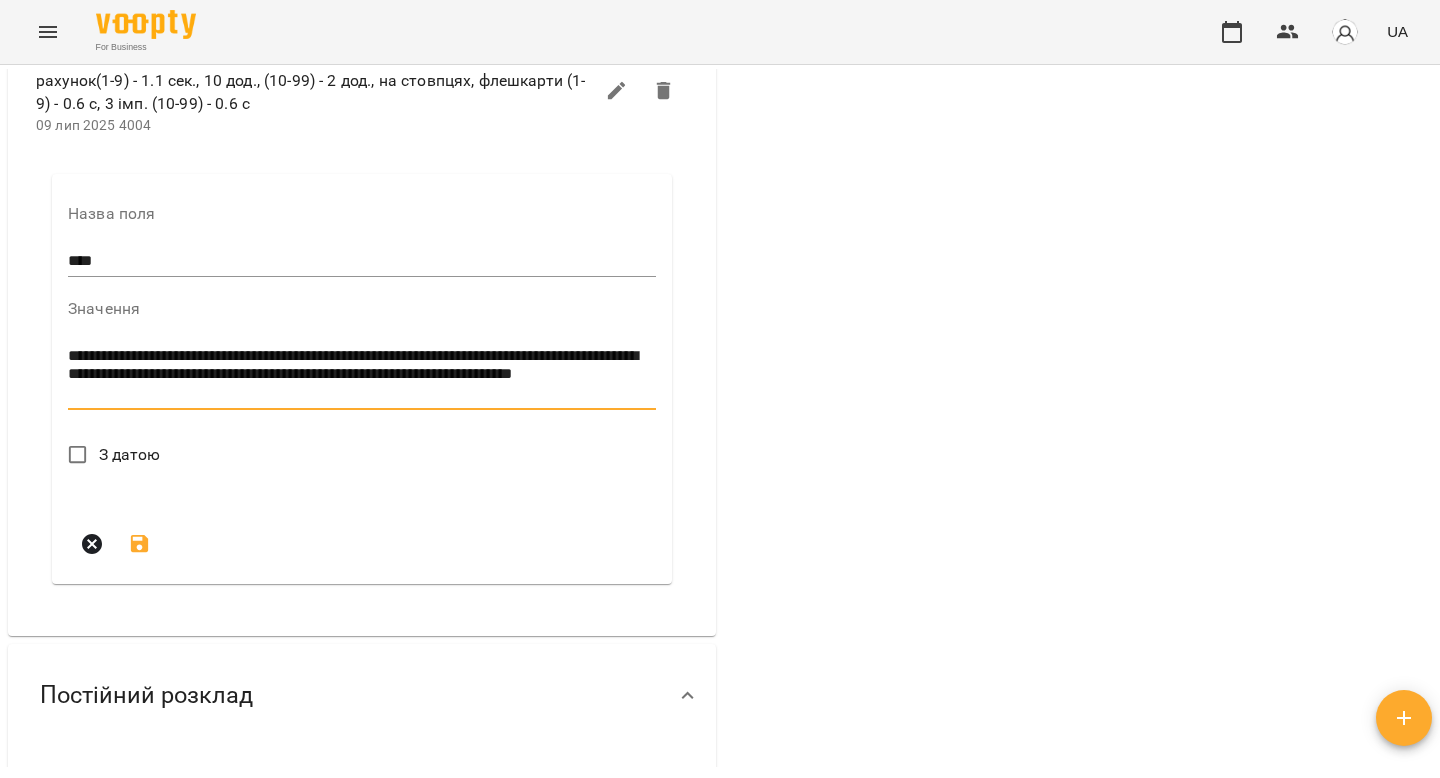 type on "**********" 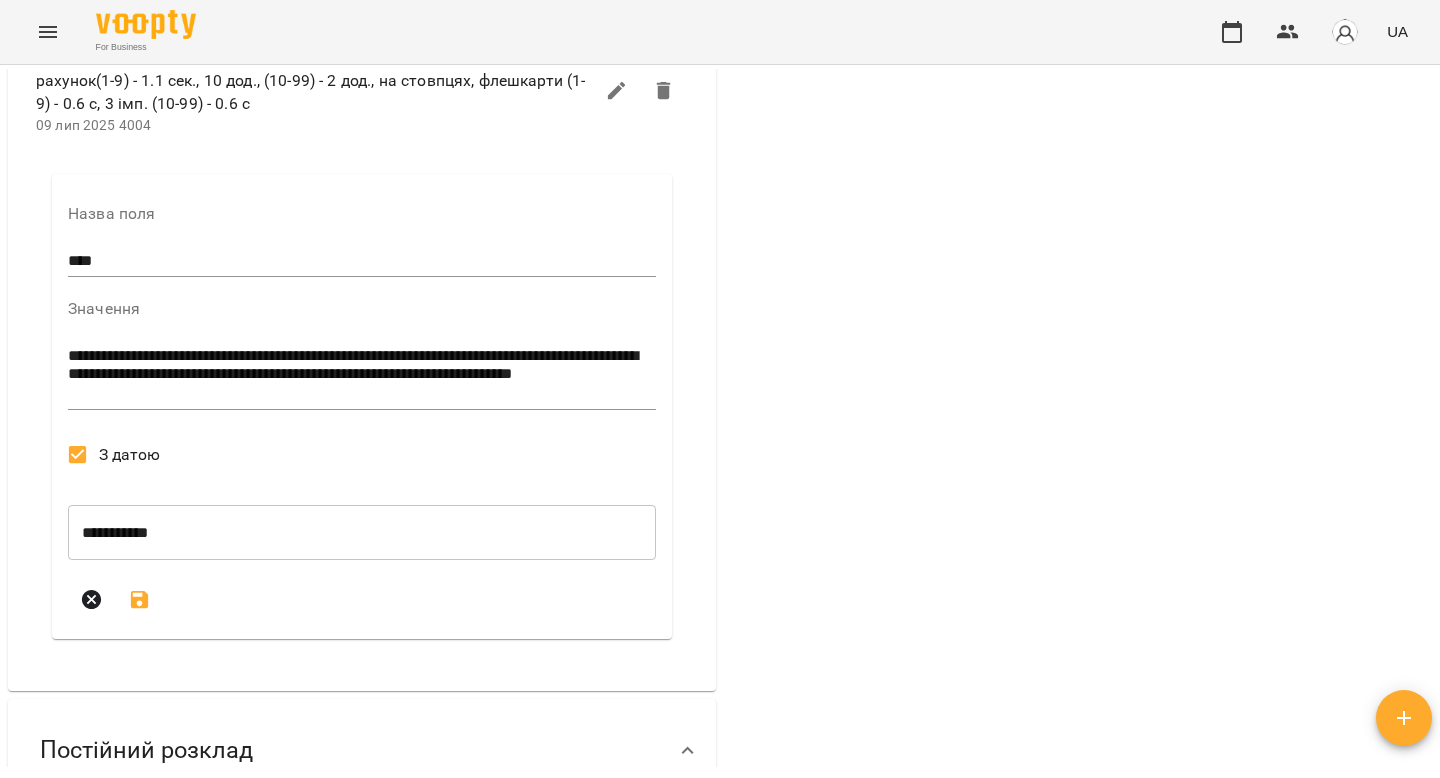 click 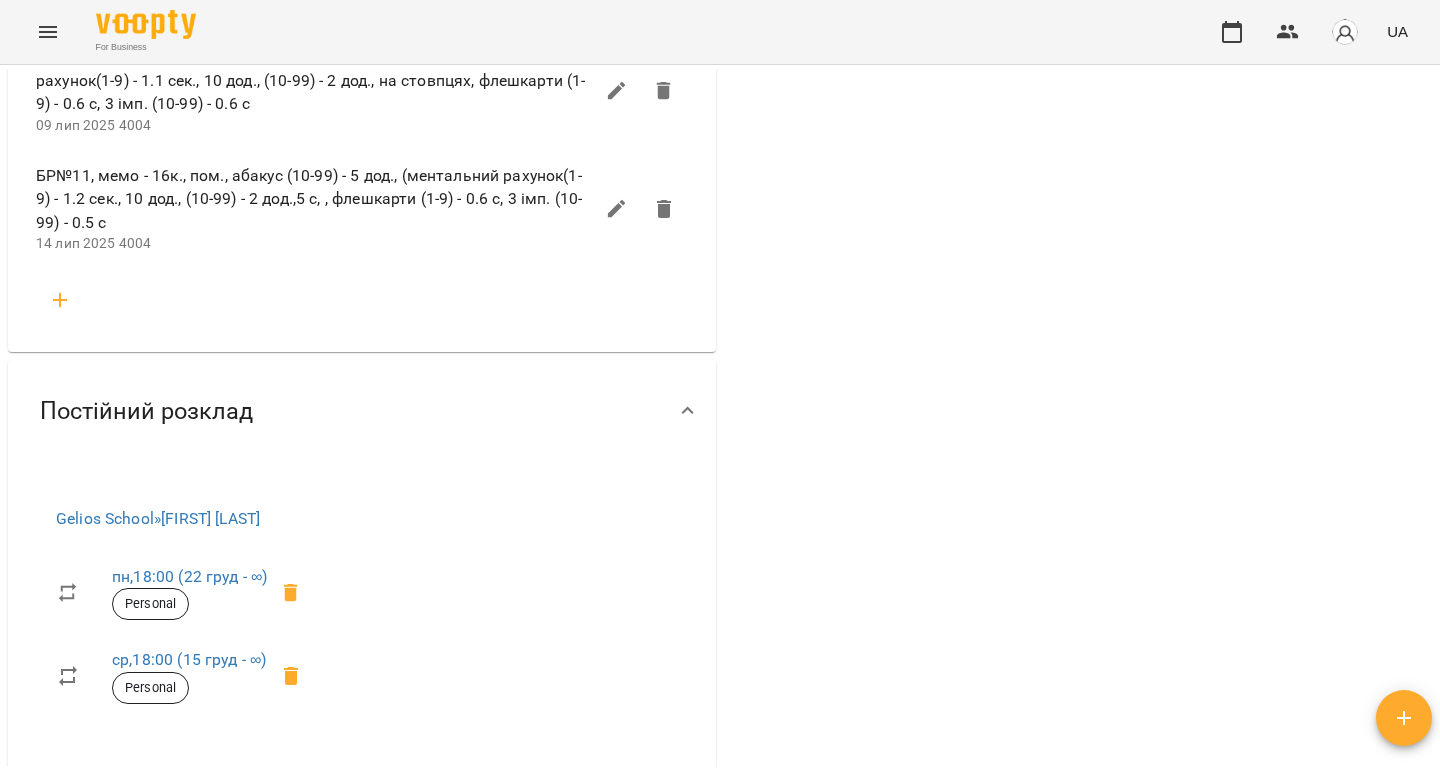 scroll, scrollTop: 7044, scrollLeft: 0, axis: vertical 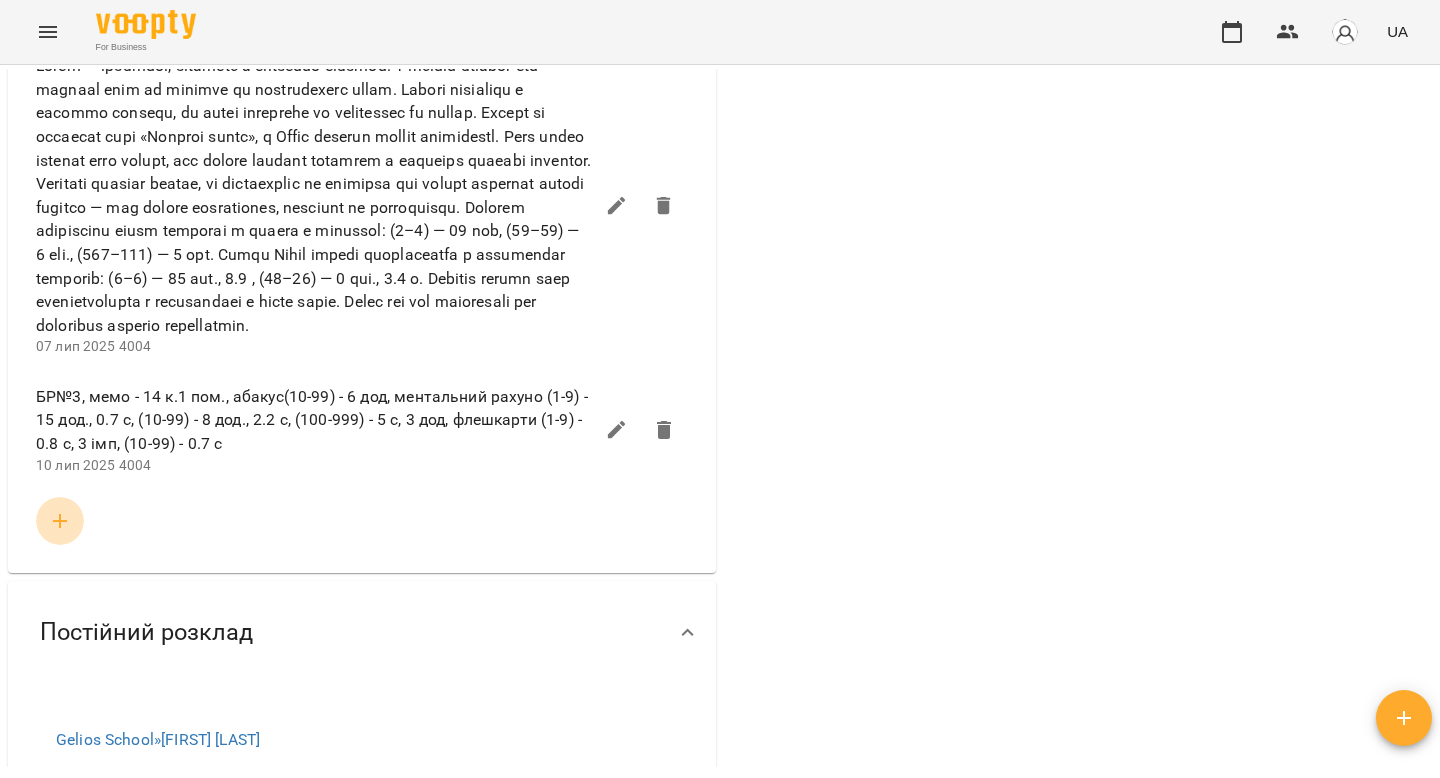 click at bounding box center (60, 521) 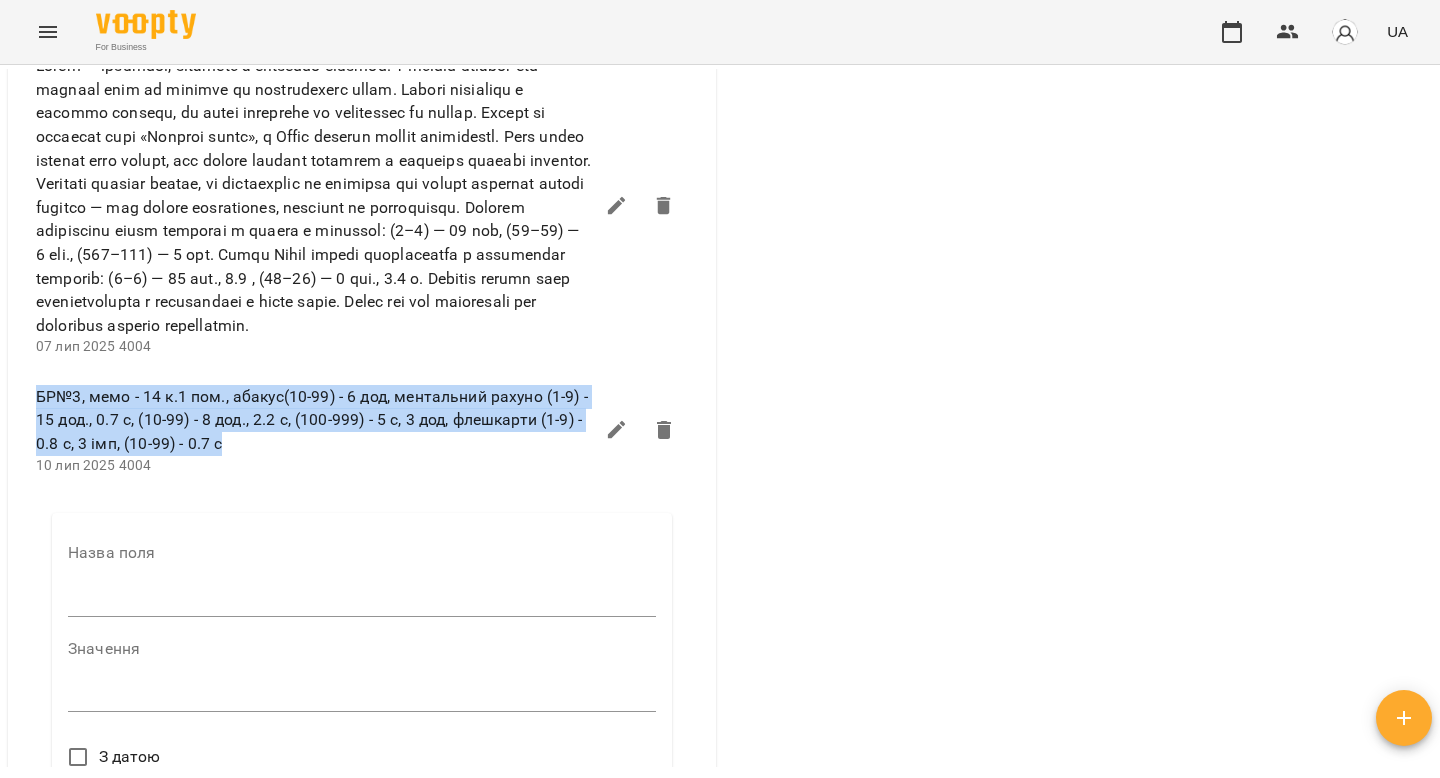 drag, startPoint x: 227, startPoint y: 552, endPoint x: 5, endPoint y: 509, distance: 226.12607 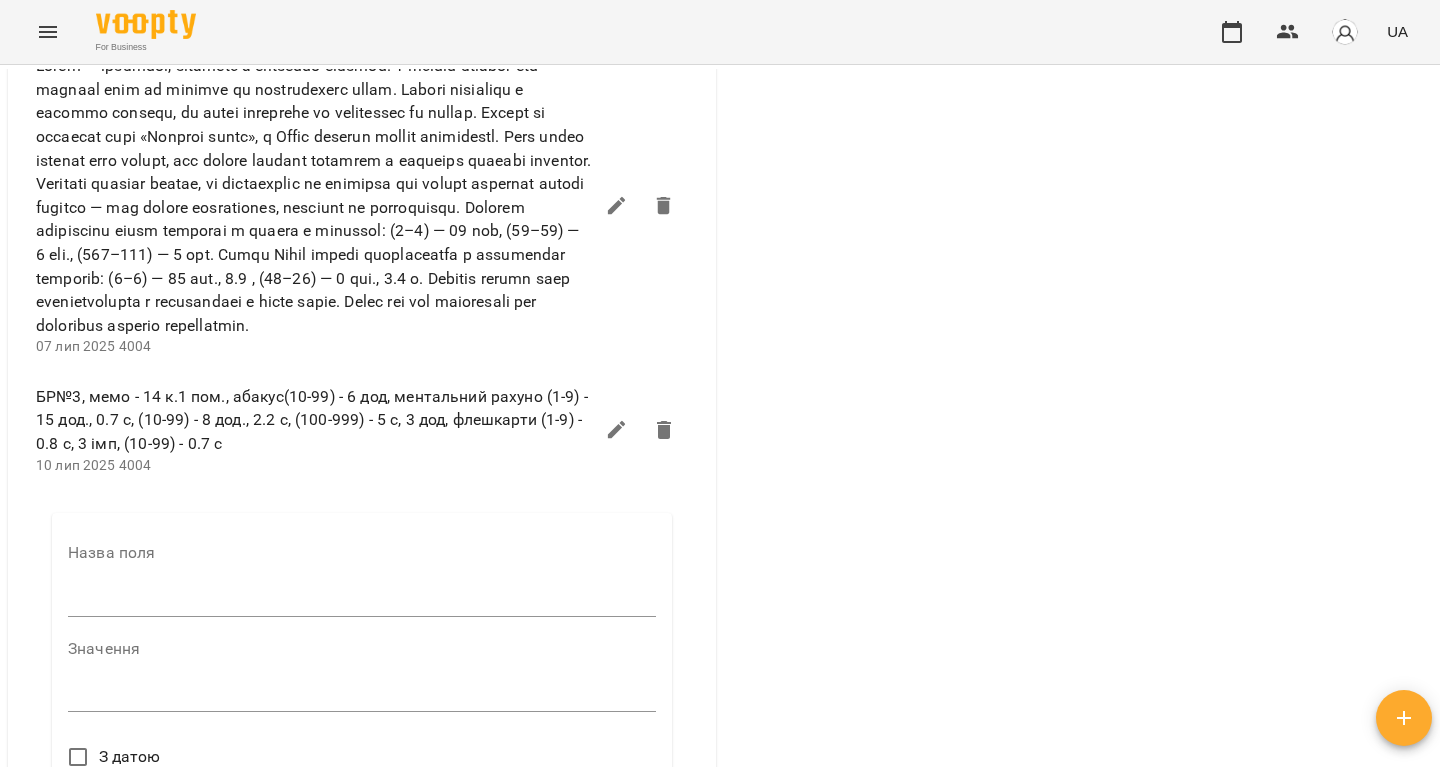 click at bounding box center (362, 601) 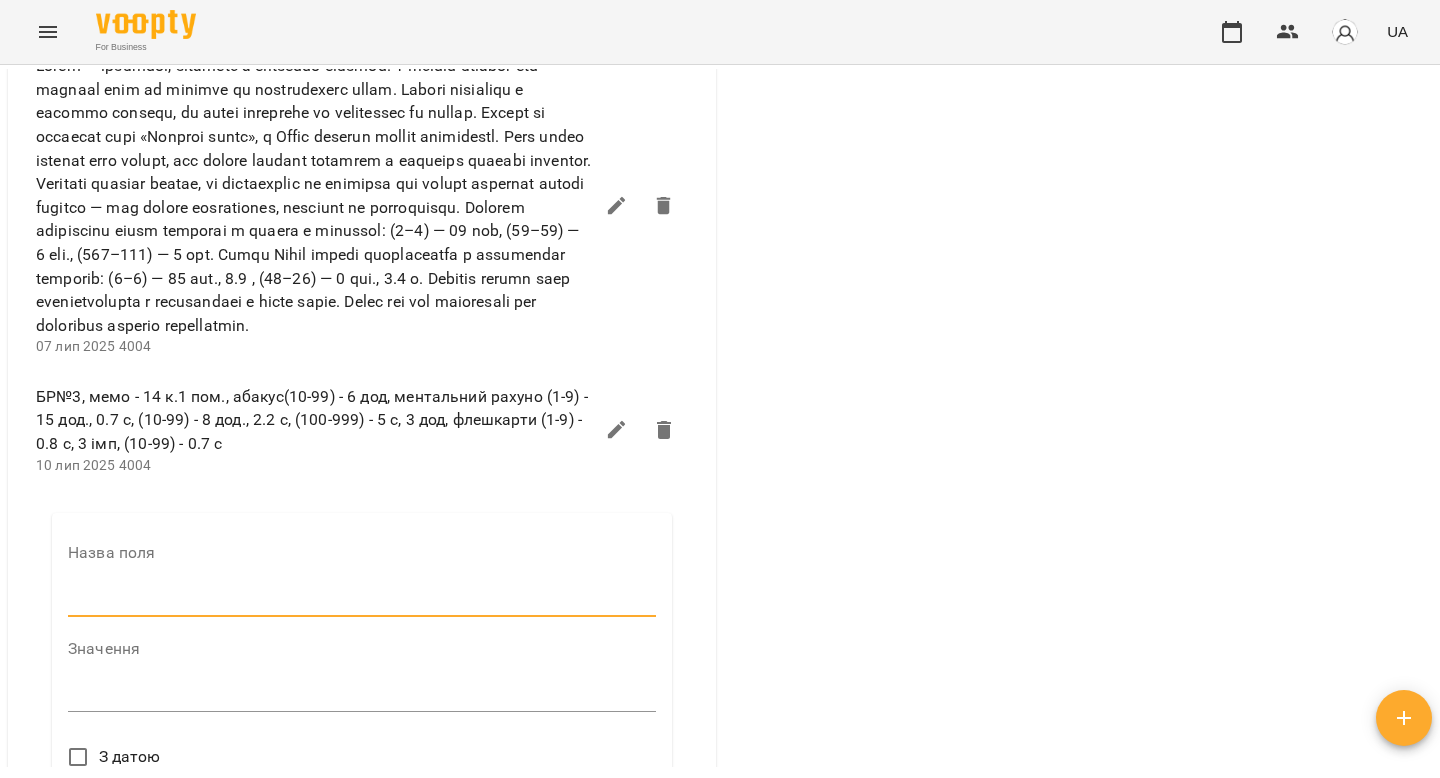 type on "****" 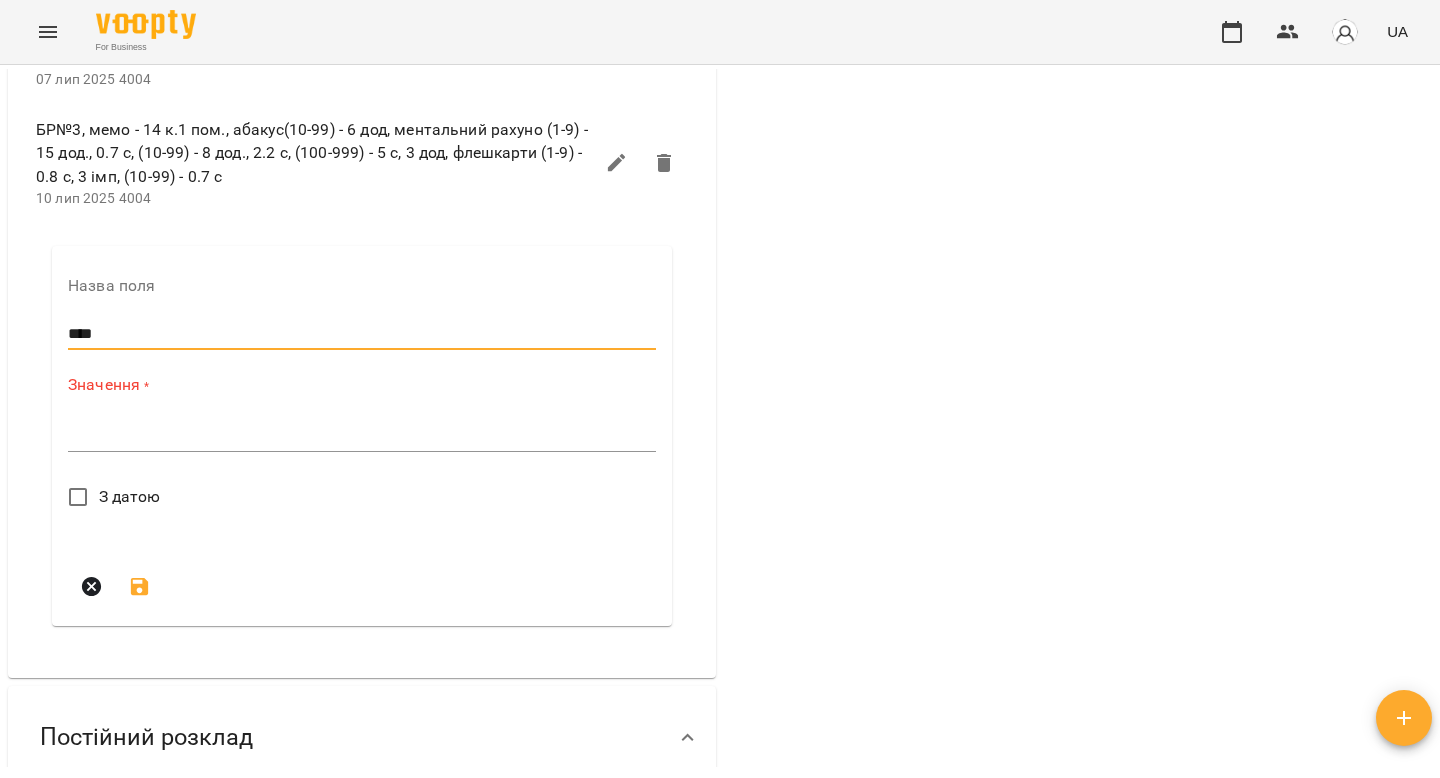 scroll, scrollTop: 4505, scrollLeft: 0, axis: vertical 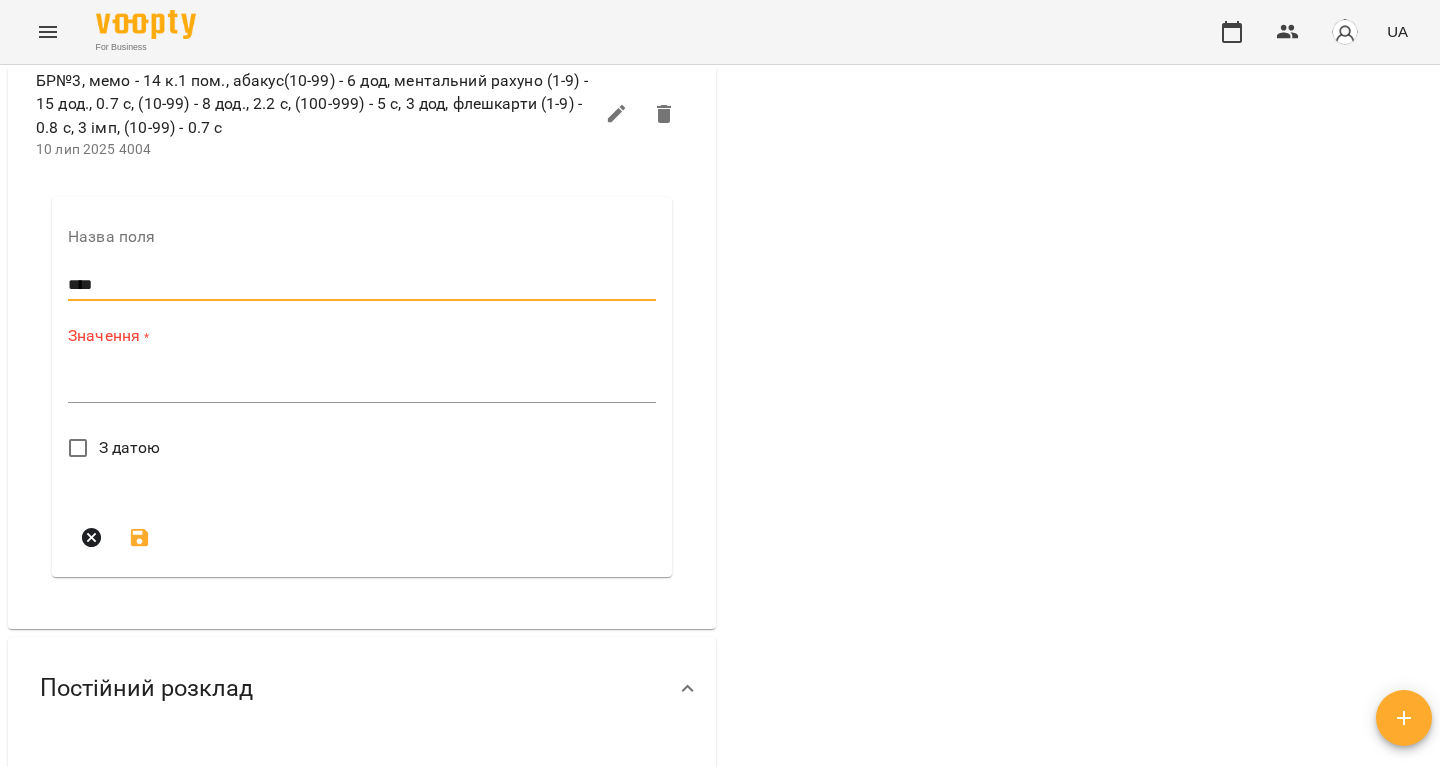 click on "*" at bounding box center (362, 387) 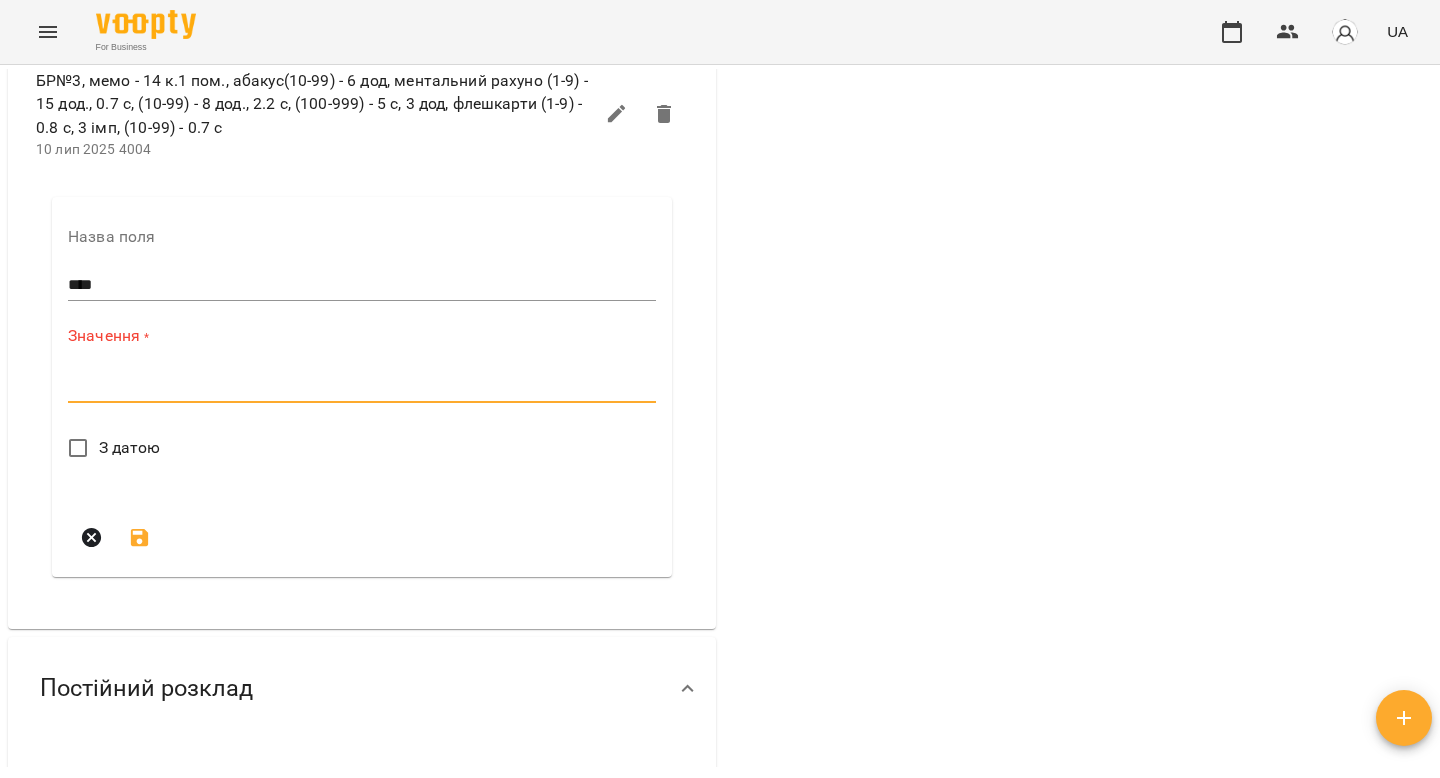click at bounding box center (362, 386) 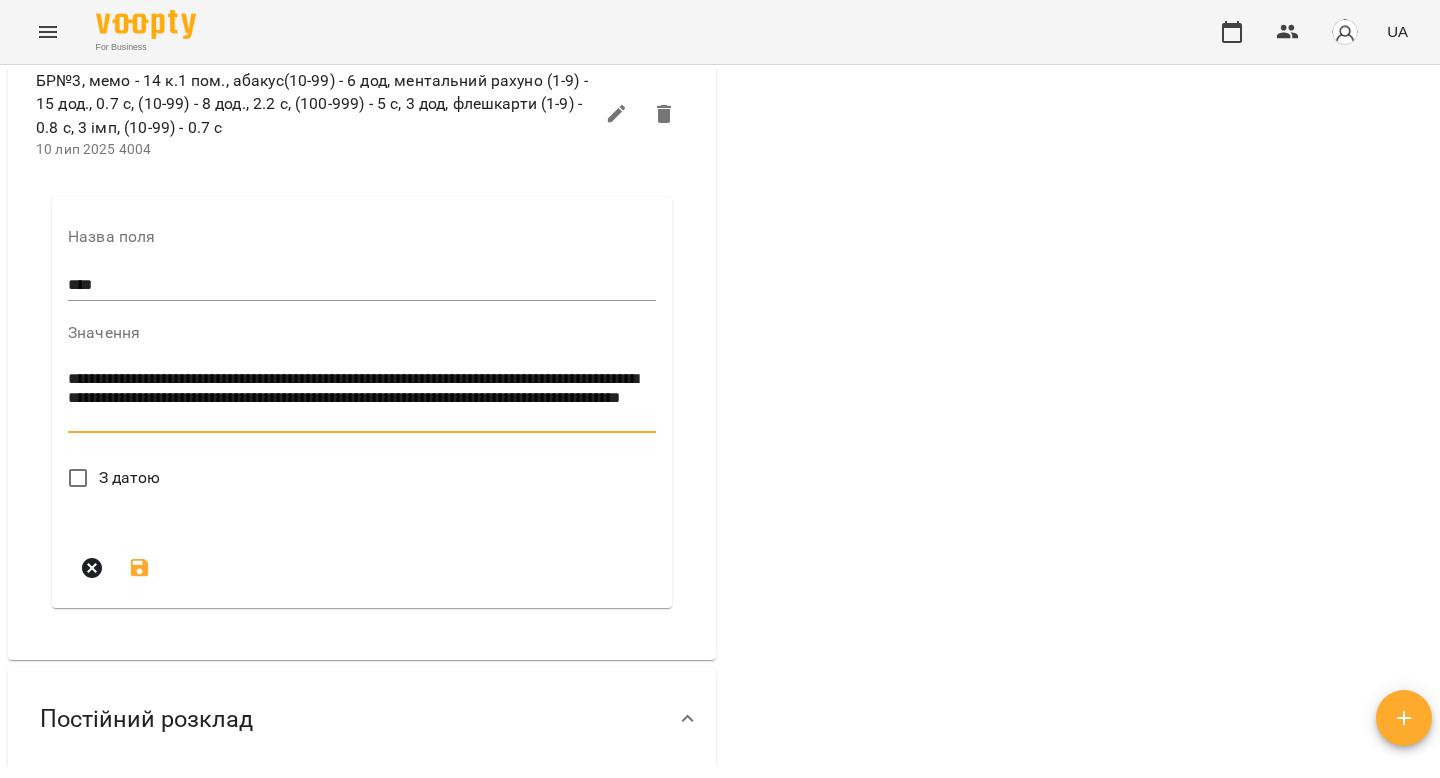 click on "**********" at bounding box center (362, 398) 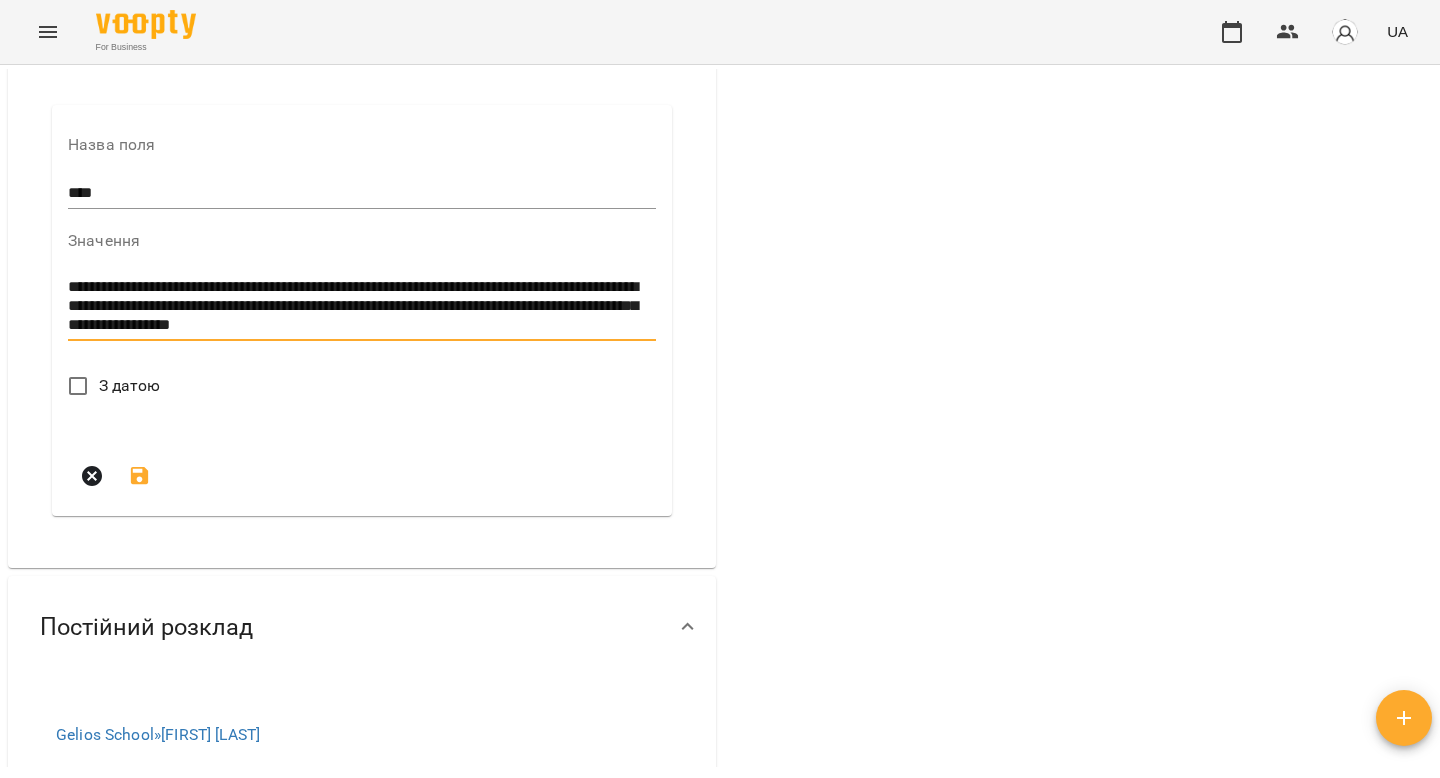 scroll, scrollTop: 4619, scrollLeft: 0, axis: vertical 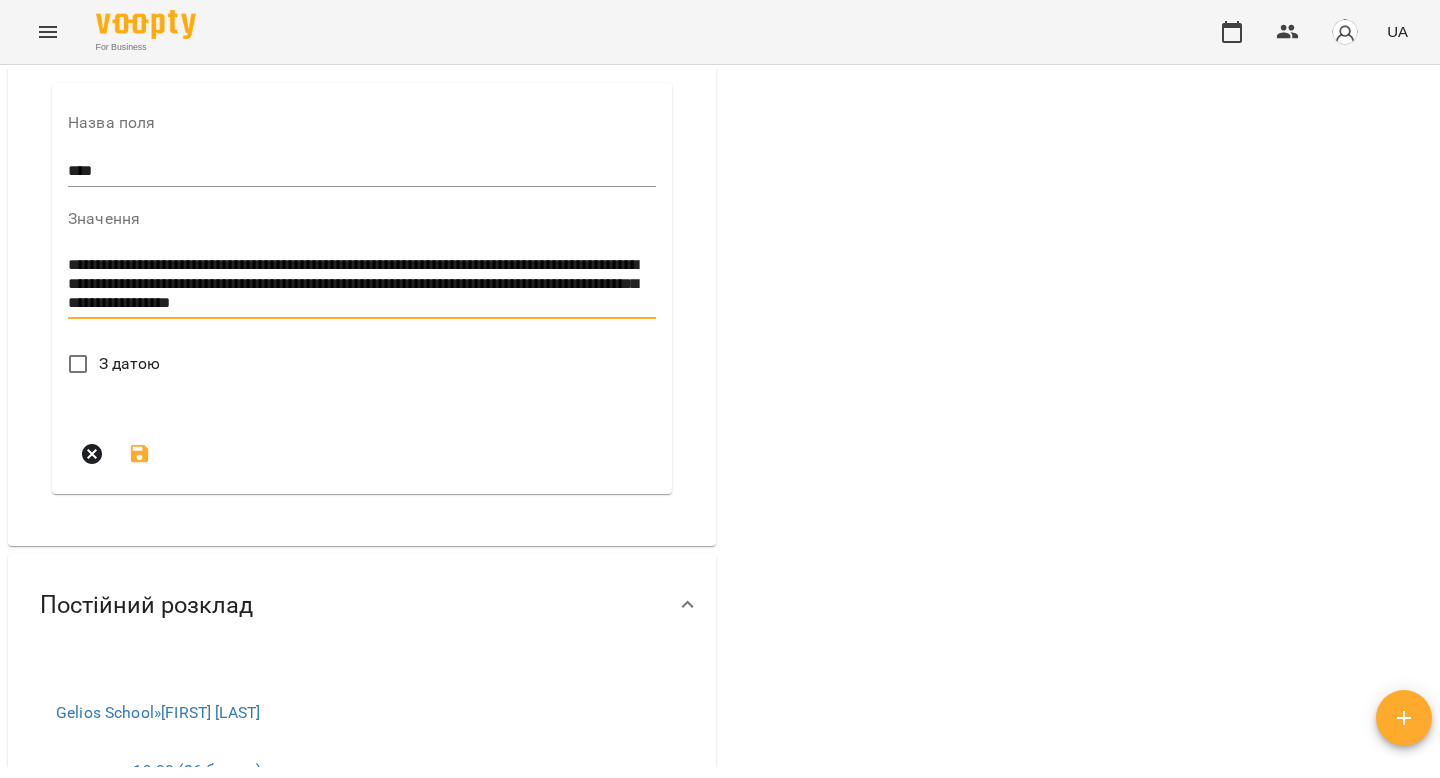 click on "**********" at bounding box center (362, 284) 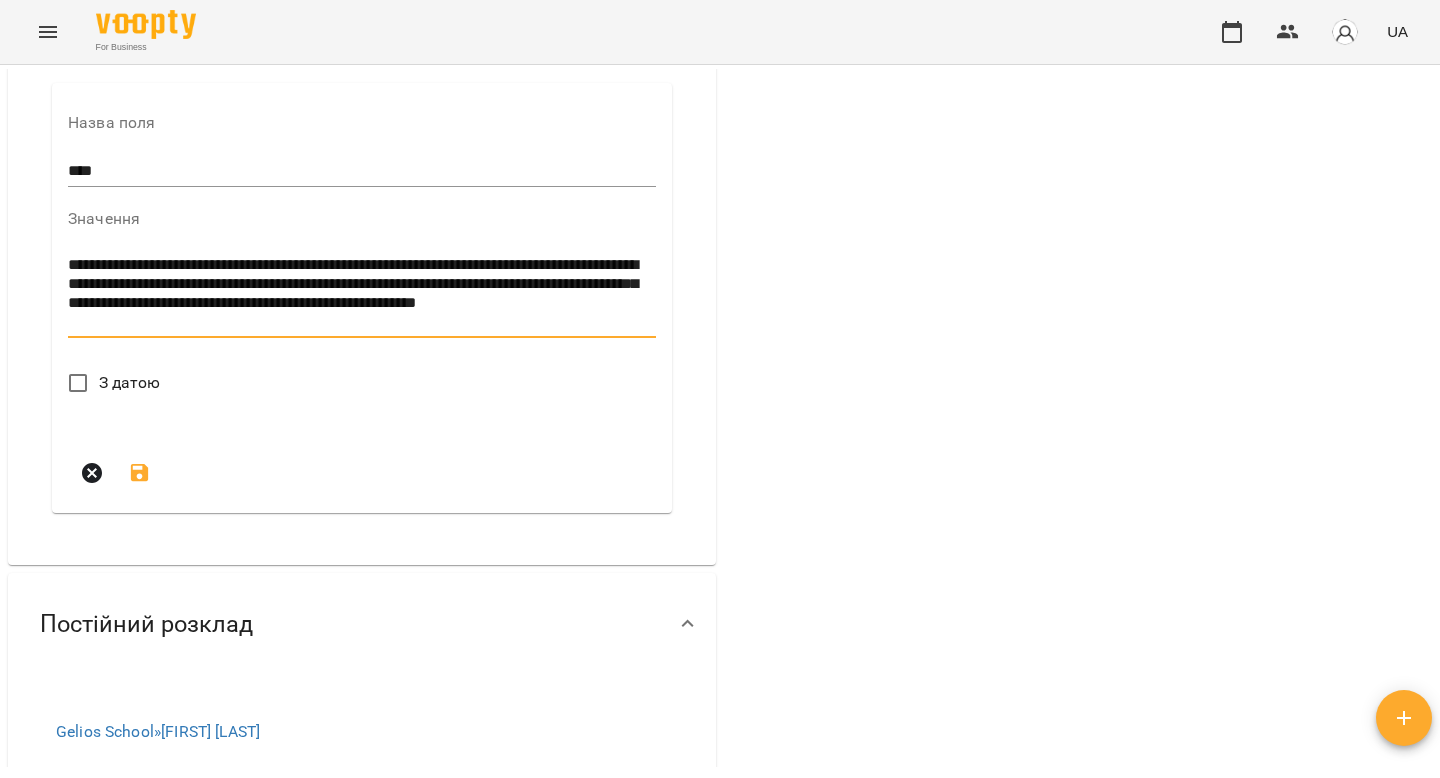 scroll, scrollTop: 4683, scrollLeft: 0, axis: vertical 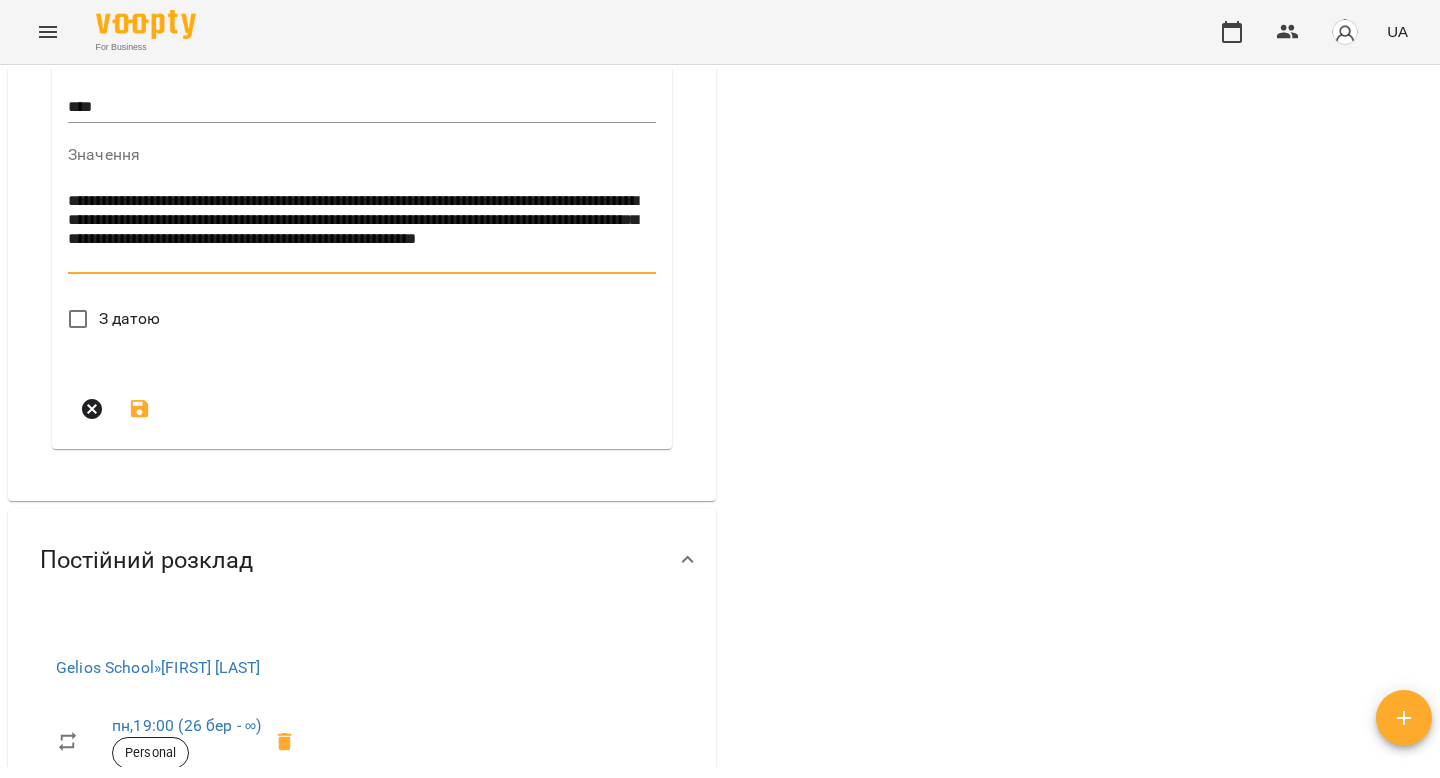 type on "**********" 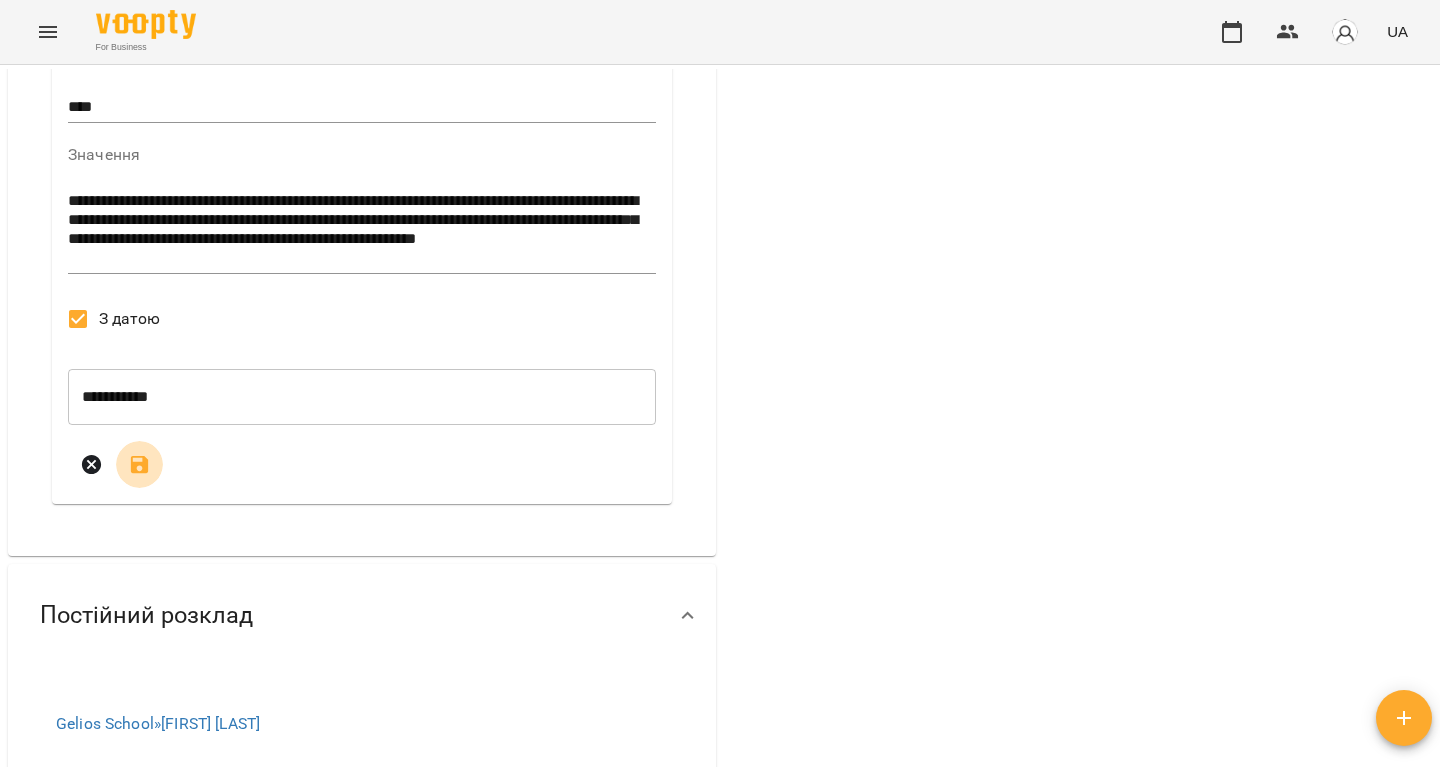 click at bounding box center [140, 465] 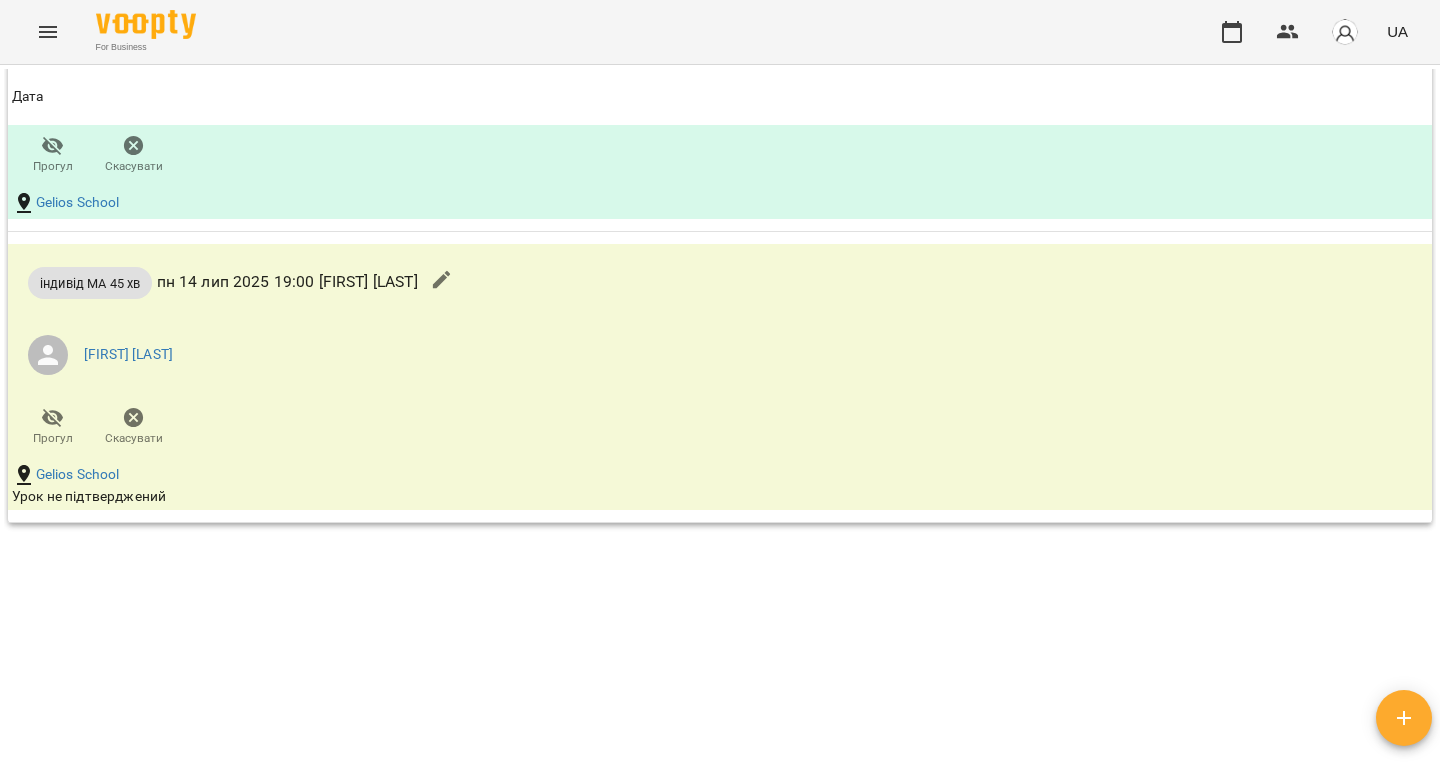 scroll, scrollTop: 4683, scrollLeft: 0, axis: vertical 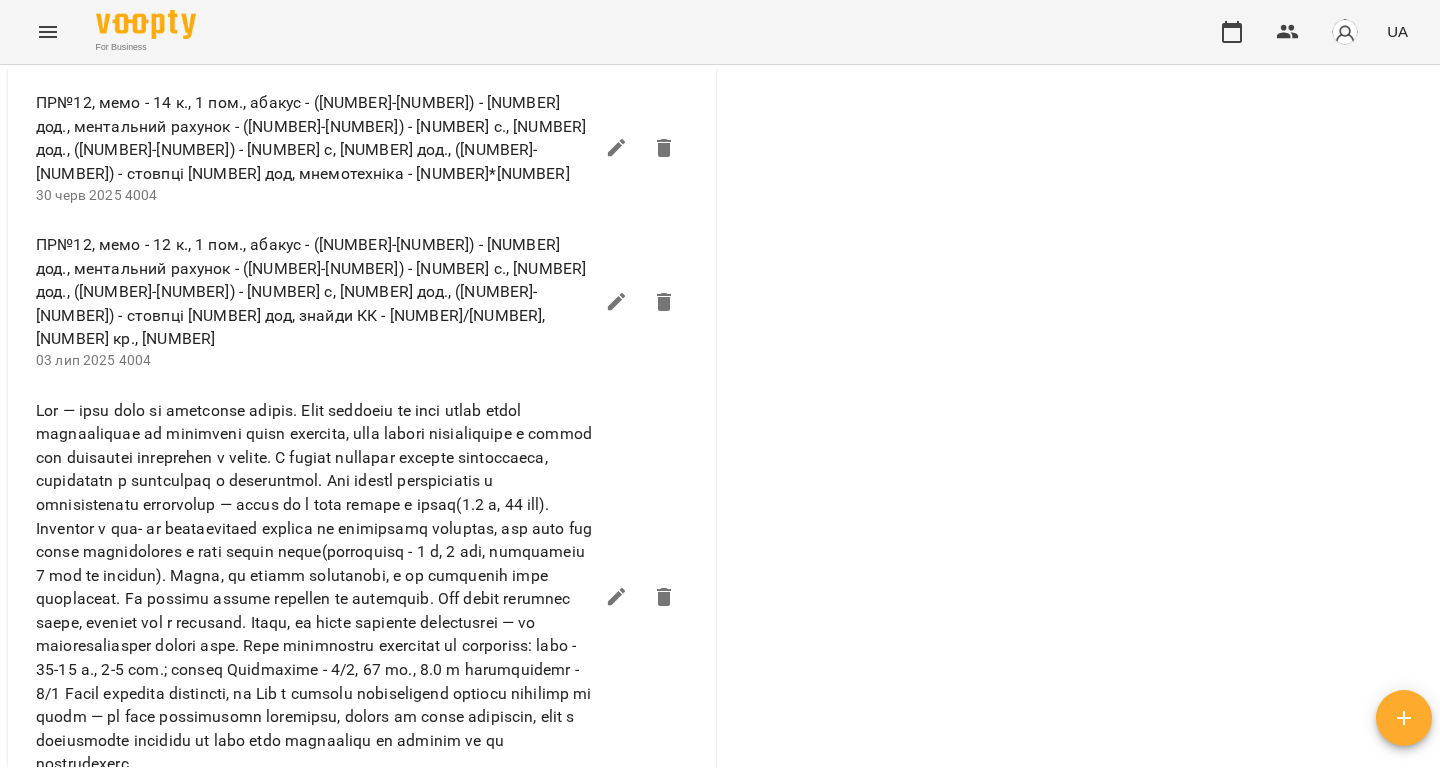 click 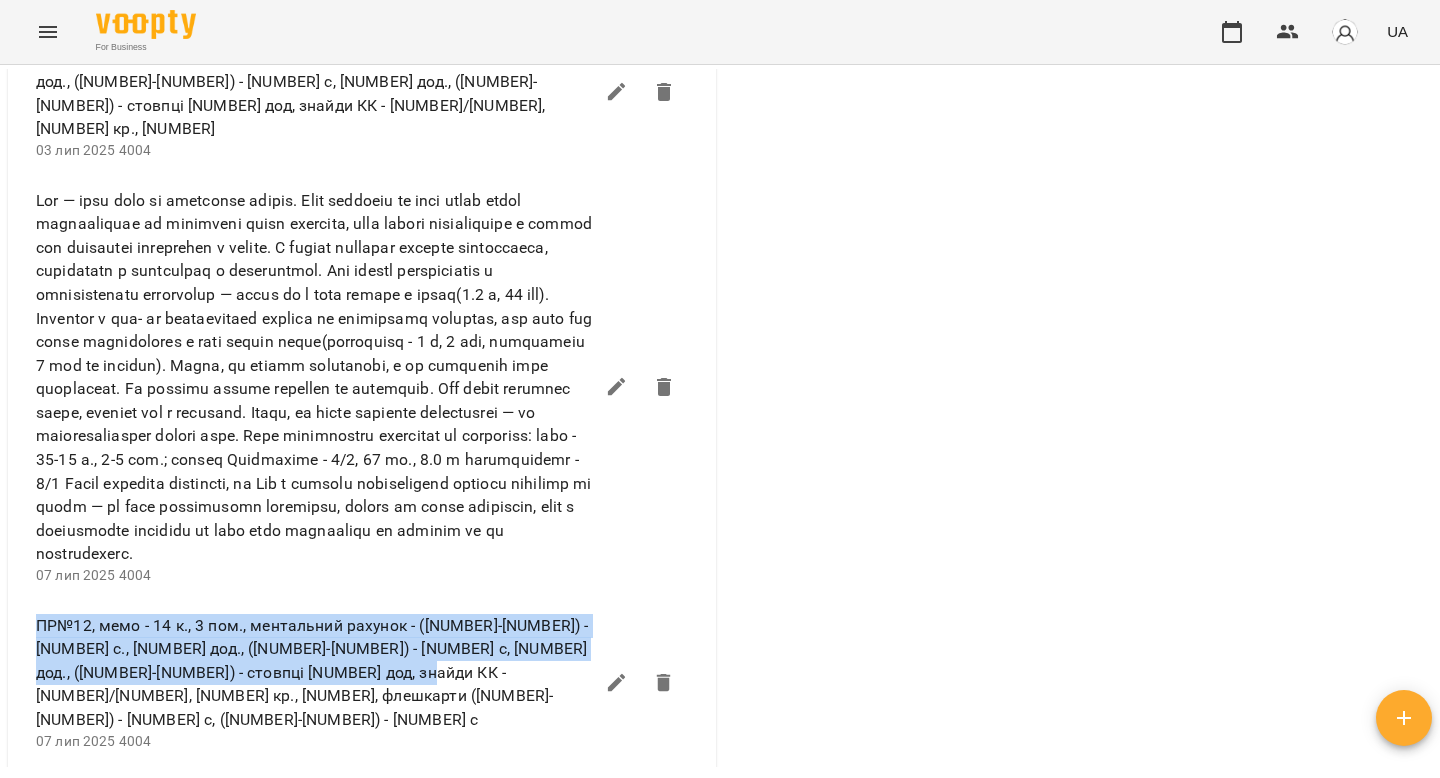scroll, scrollTop: 3801, scrollLeft: 0, axis: vertical 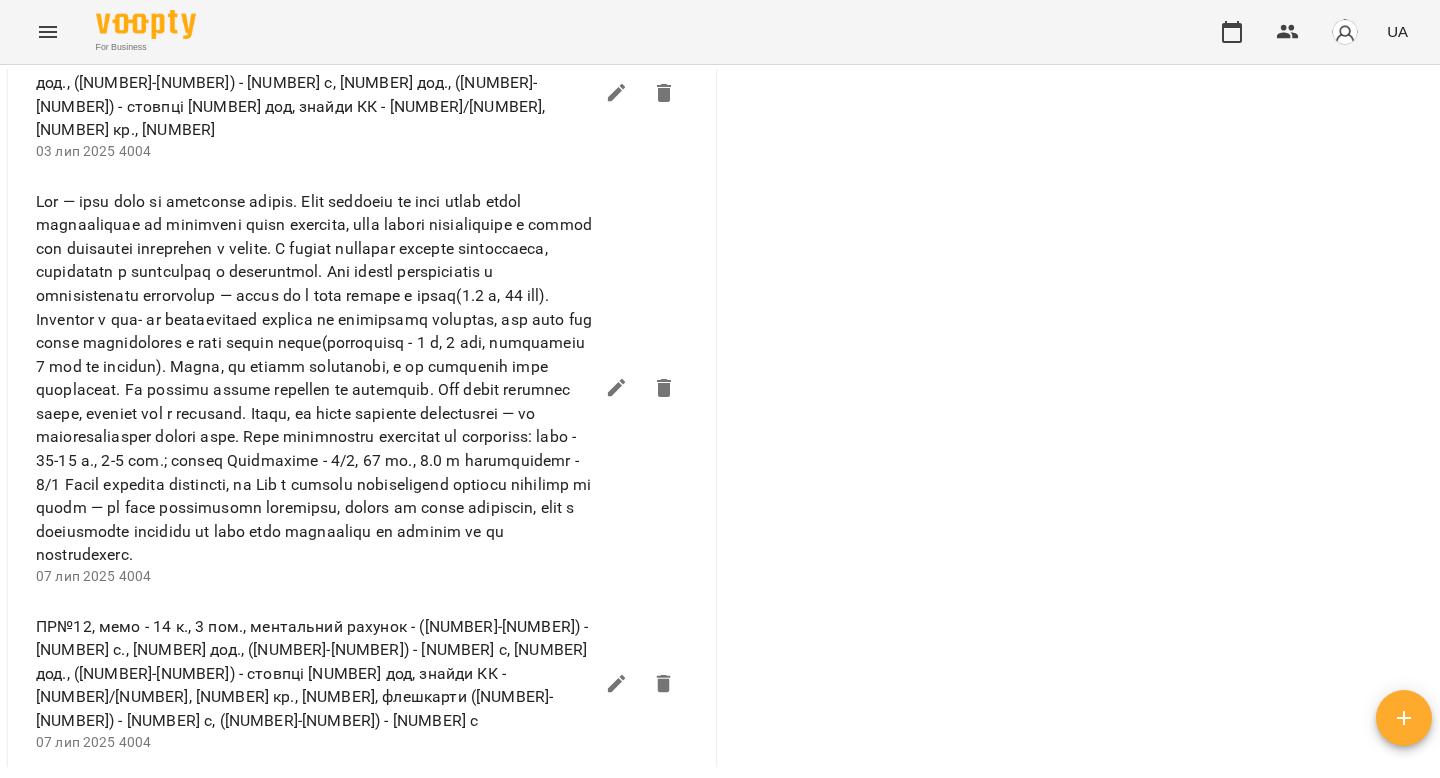 click at bounding box center [362, 878] 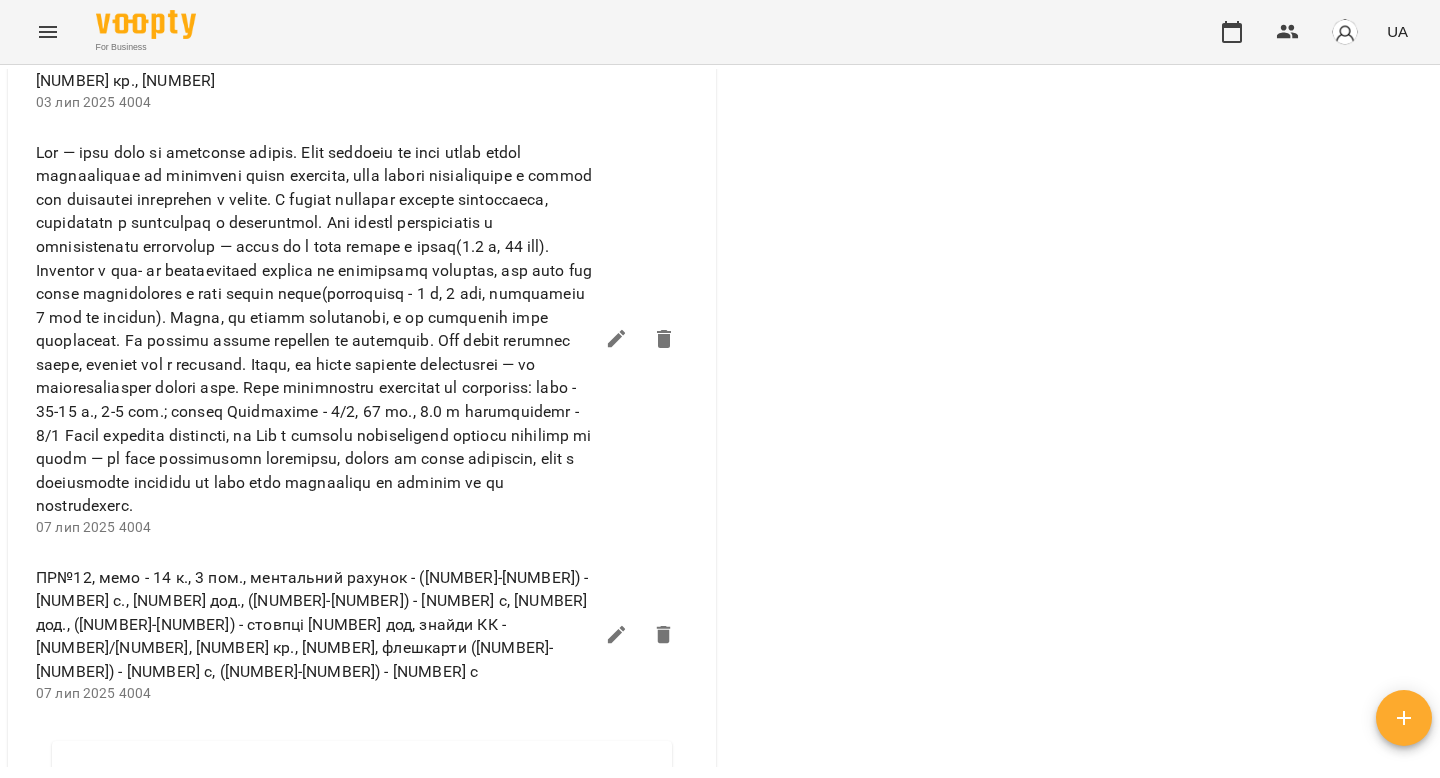 scroll, scrollTop: 3860, scrollLeft: 0, axis: vertical 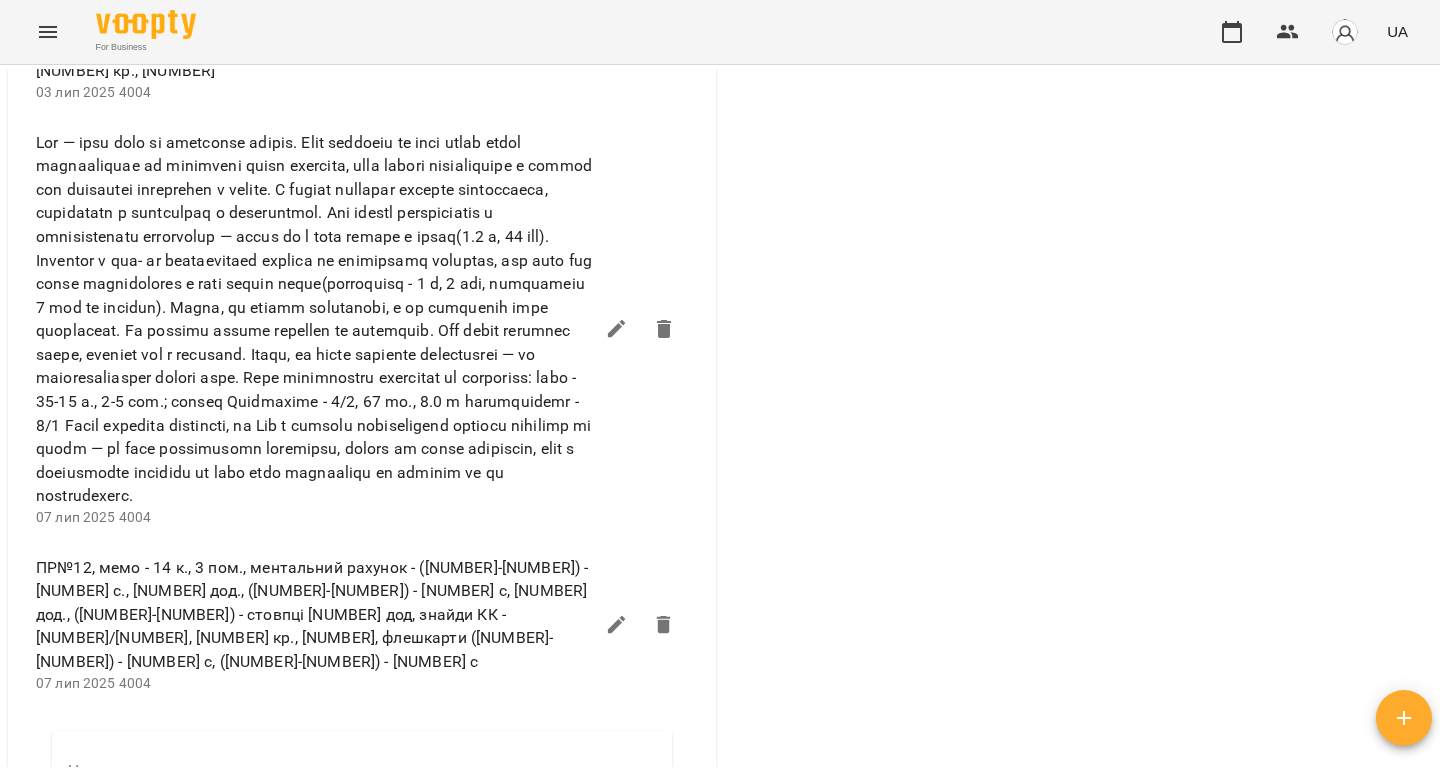 drag, startPoint x: 207, startPoint y: 571, endPoint x: 389, endPoint y: 572, distance: 182.00275 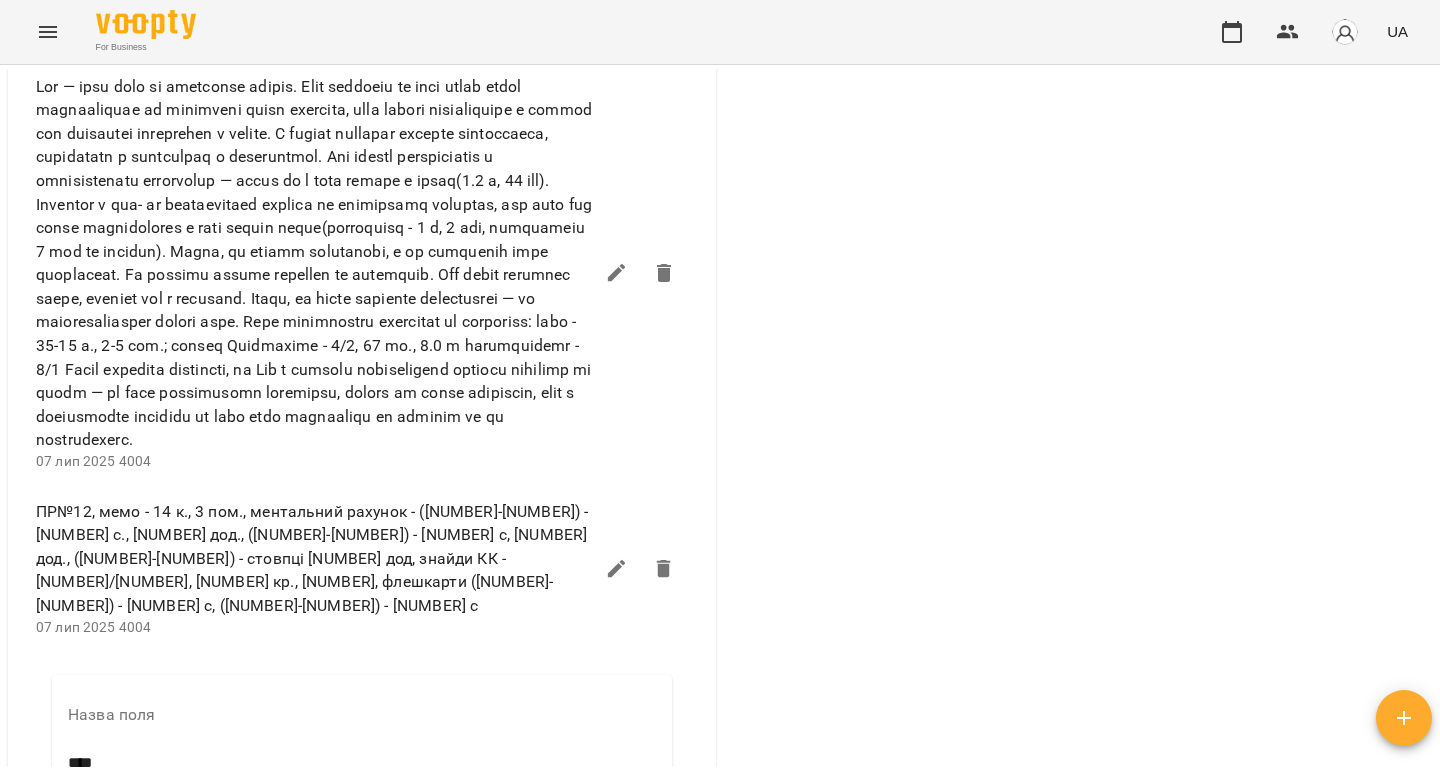 type on "**********" 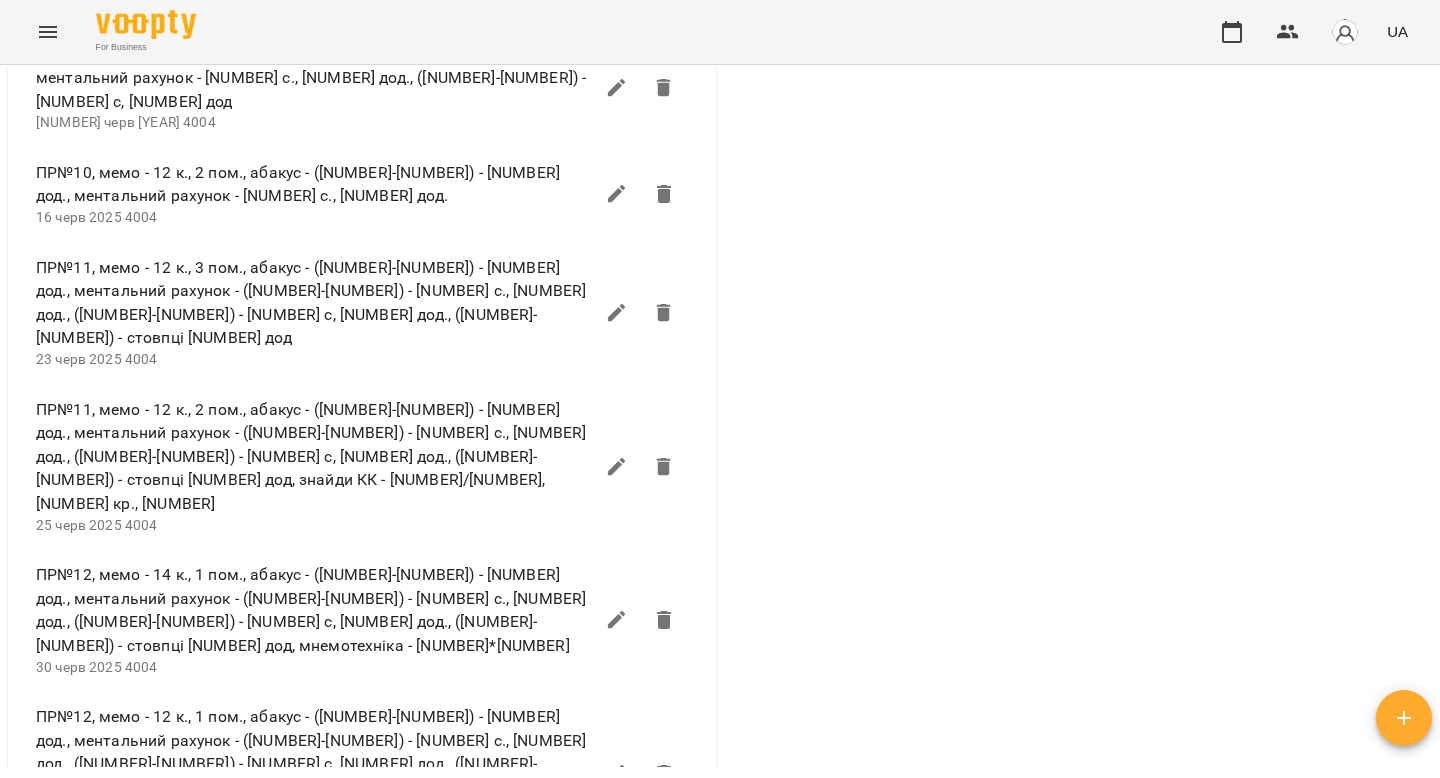 scroll, scrollTop: 3080, scrollLeft: 0, axis: vertical 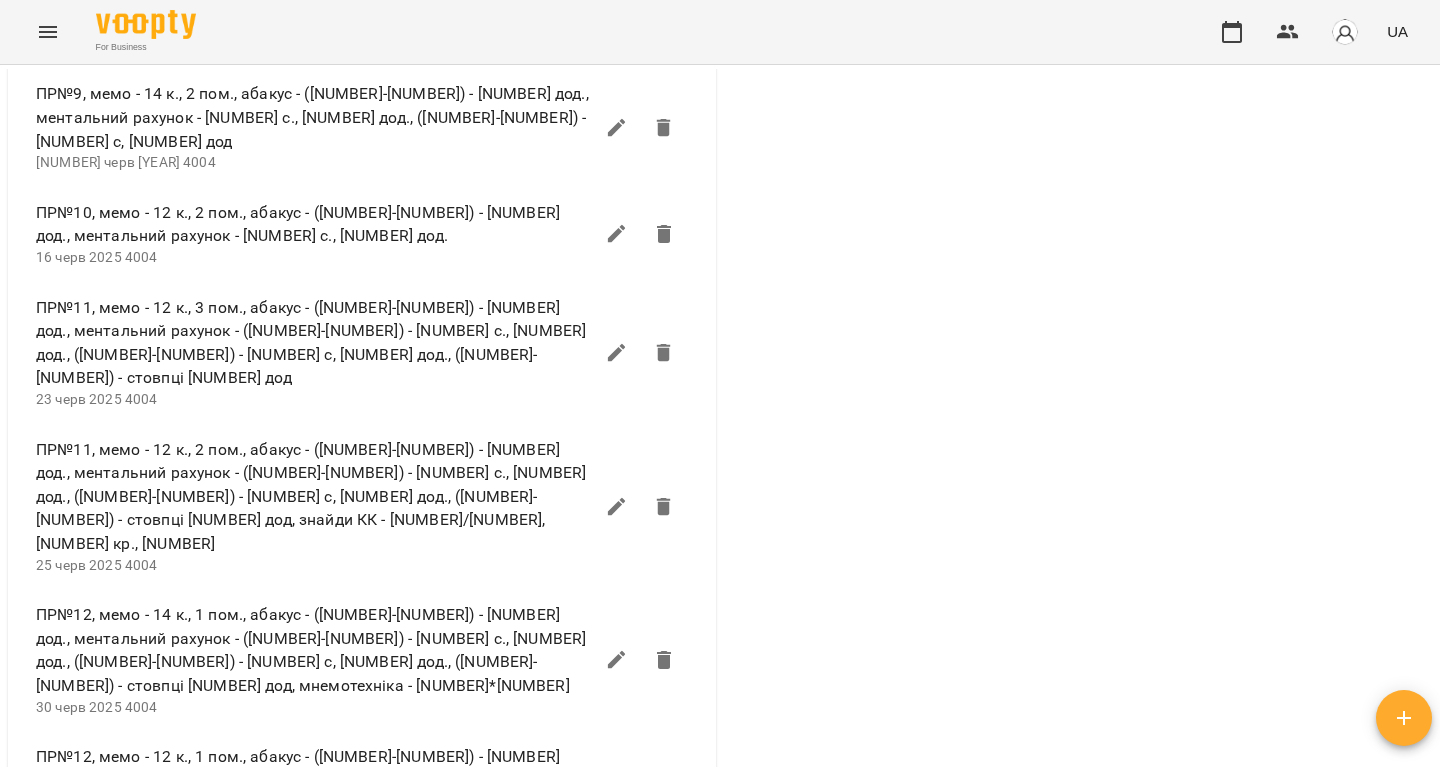 click 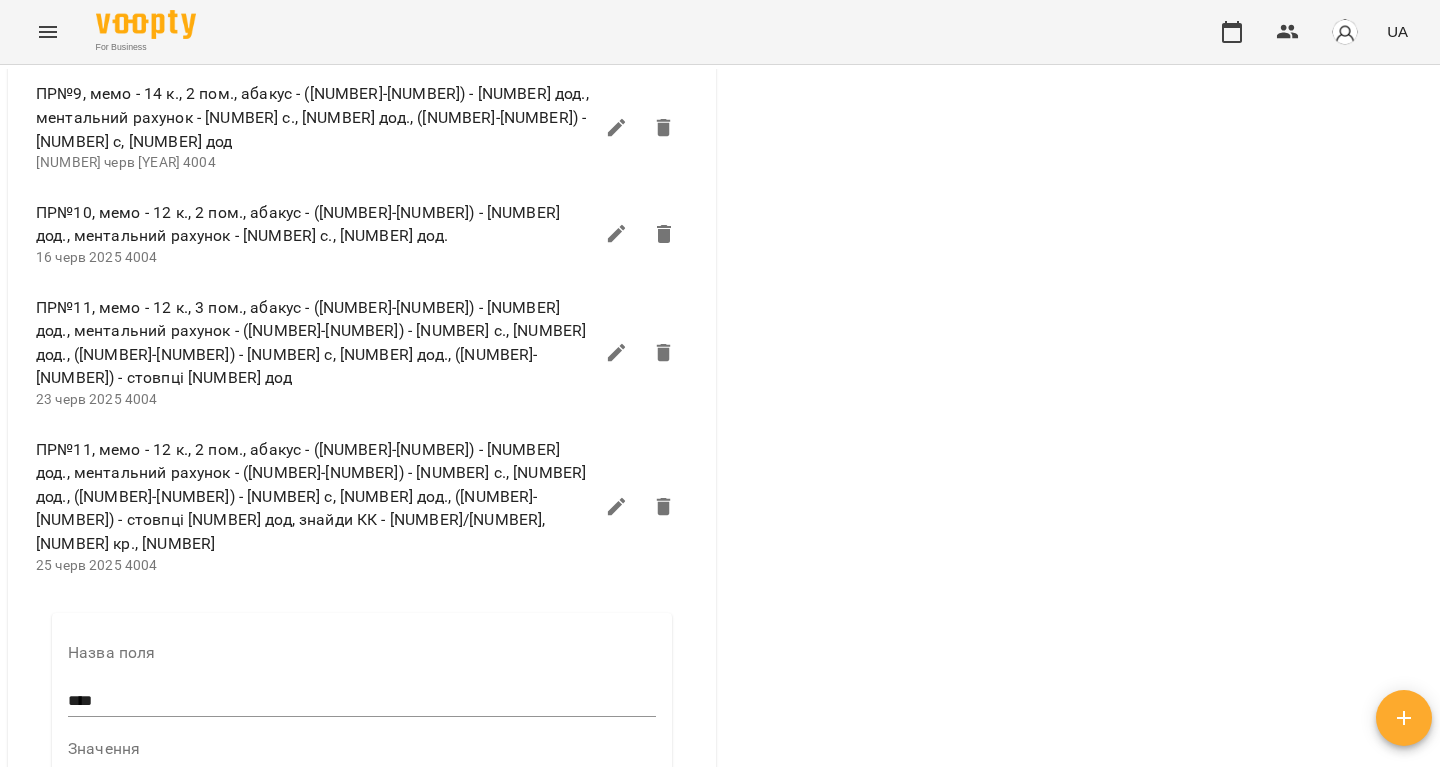click on "**********" at bounding box center [362, 814] 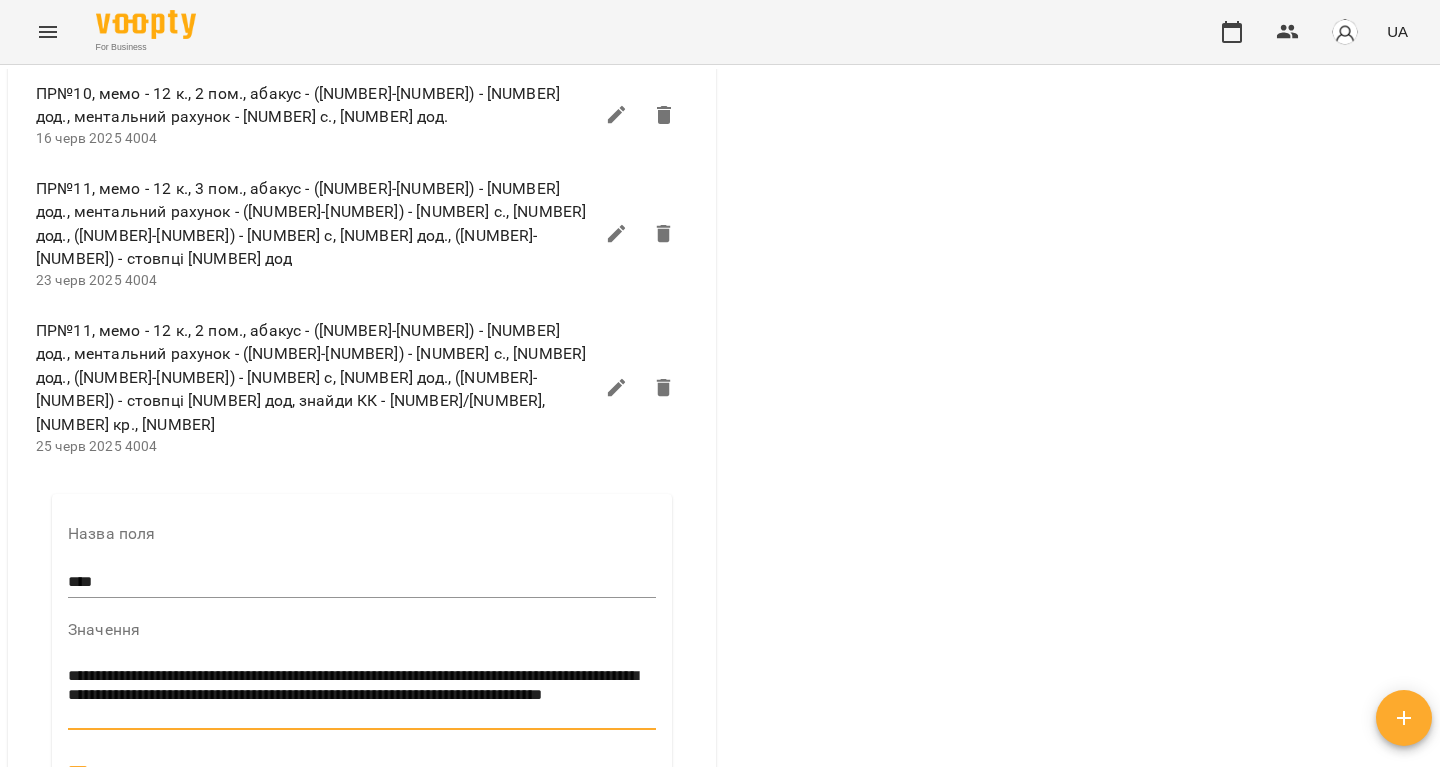 type on "**********" 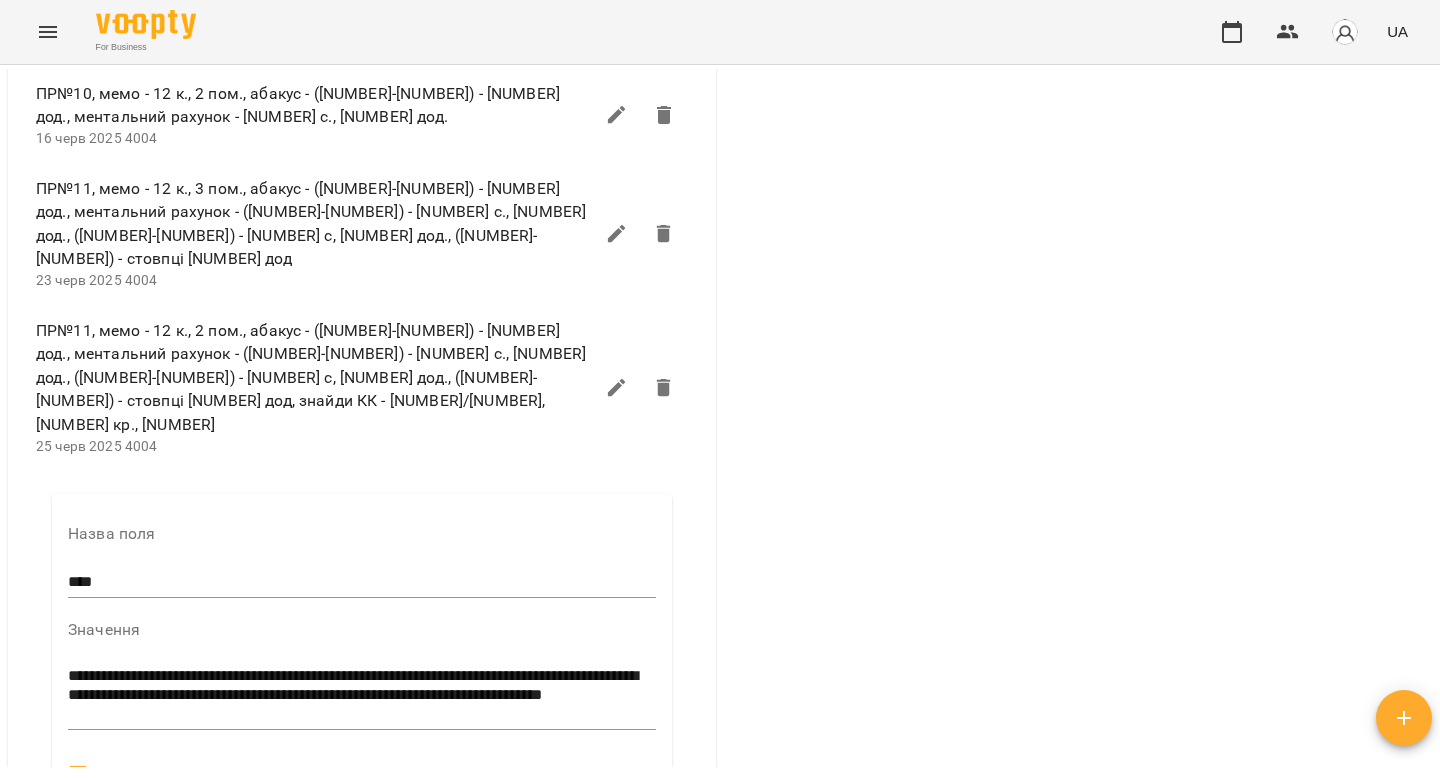 click 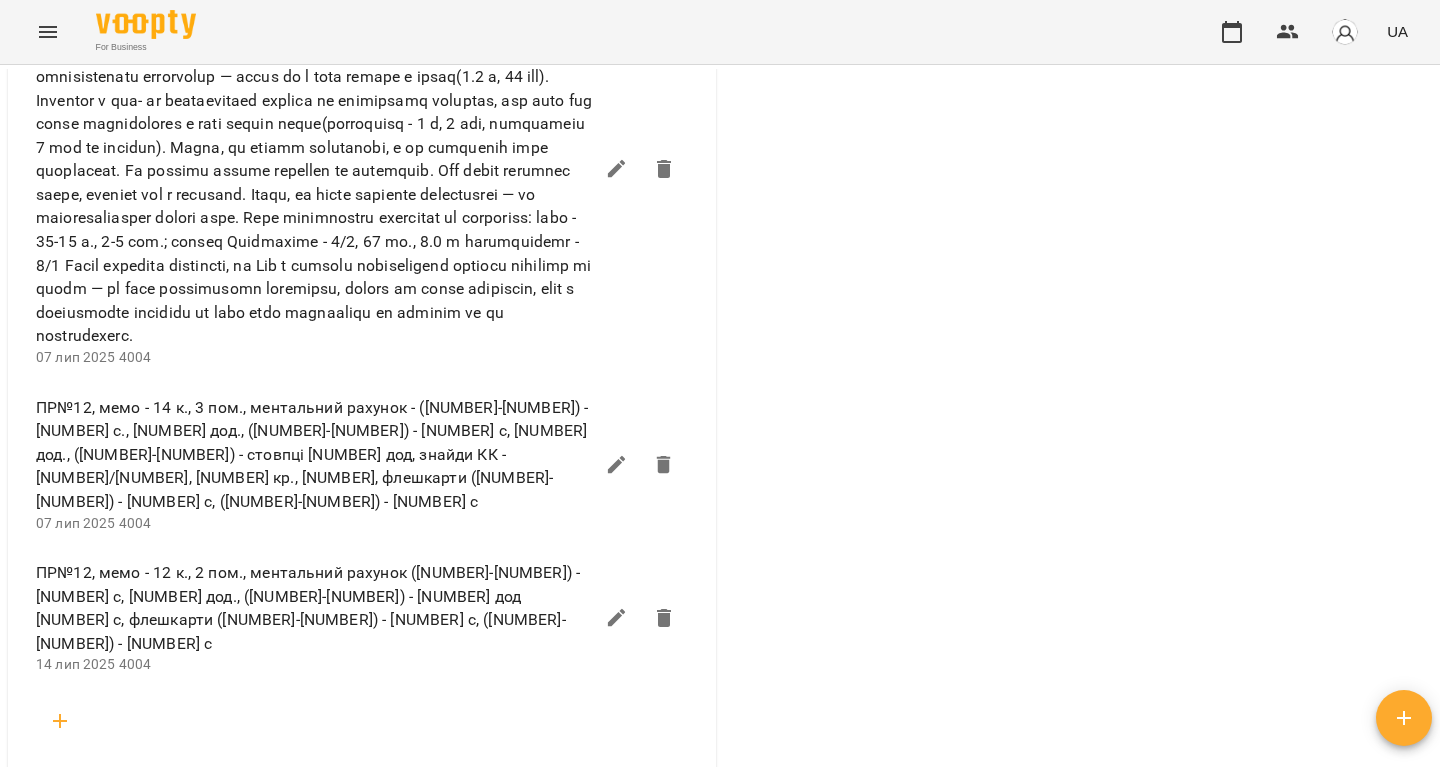 scroll, scrollTop: 4019, scrollLeft: 0, axis: vertical 